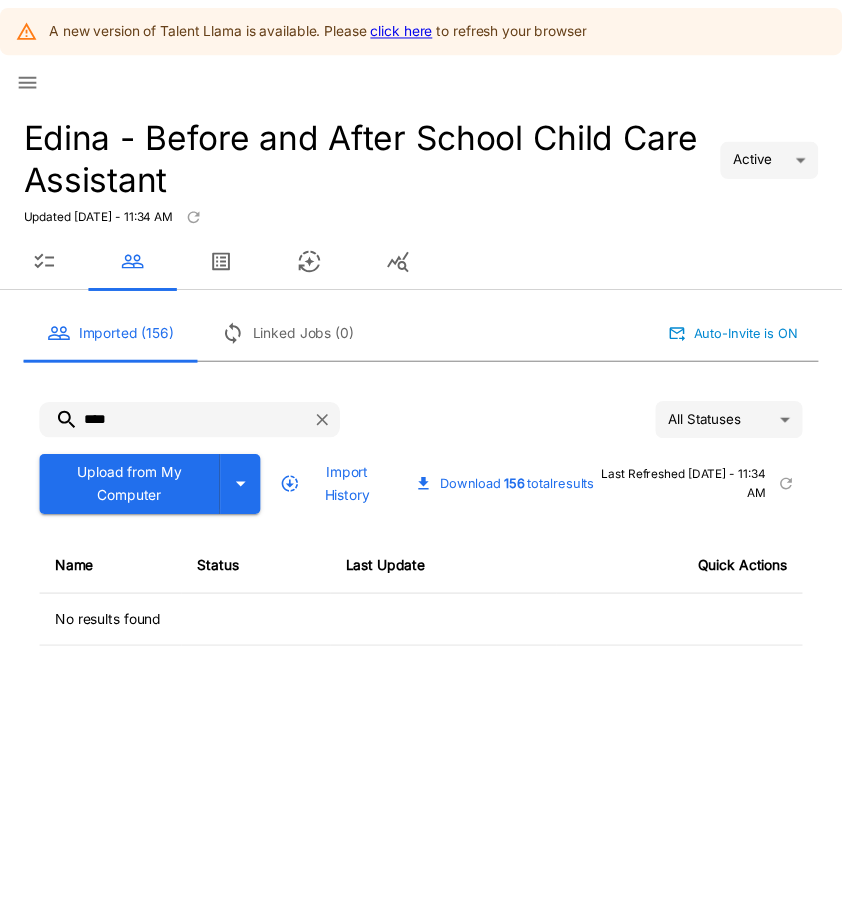 scroll, scrollTop: 0, scrollLeft: 0, axis: both 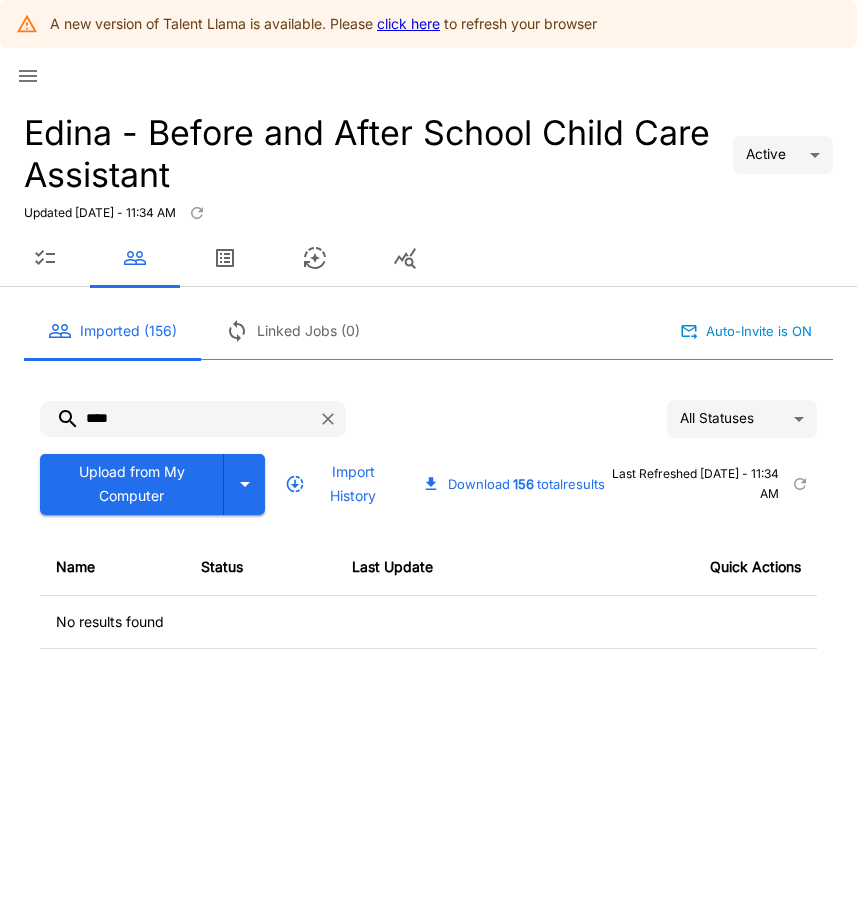 click 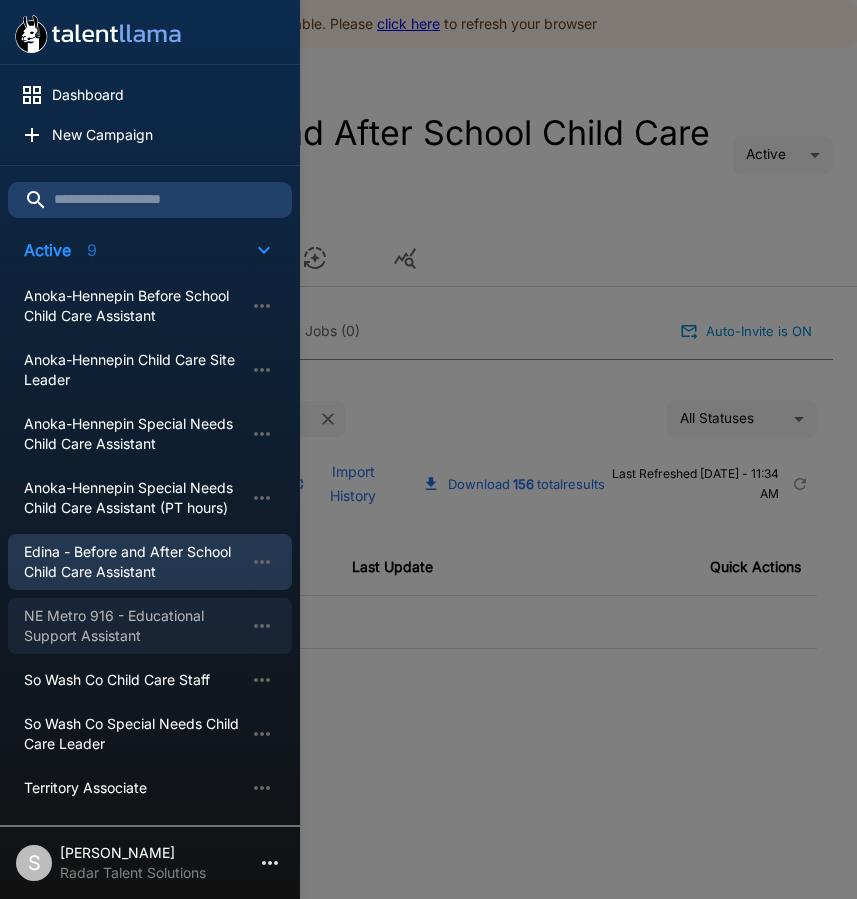 click on "NE Metro 916 - Educational Support Assistant" at bounding box center (134, 626) 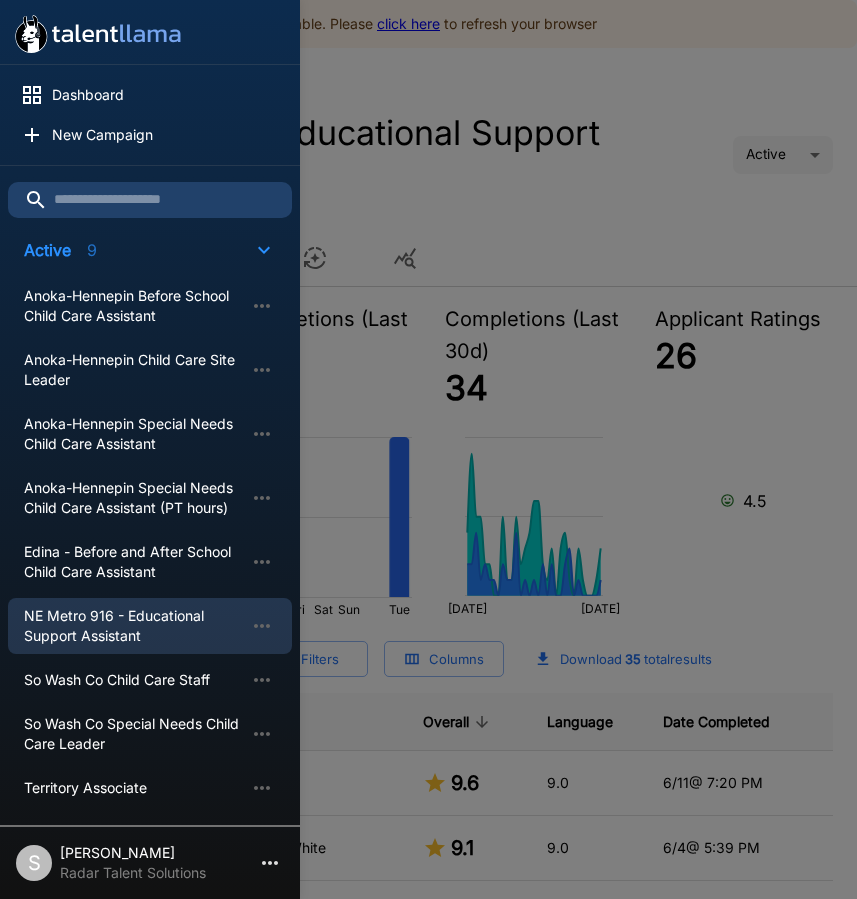 click at bounding box center [428, 449] 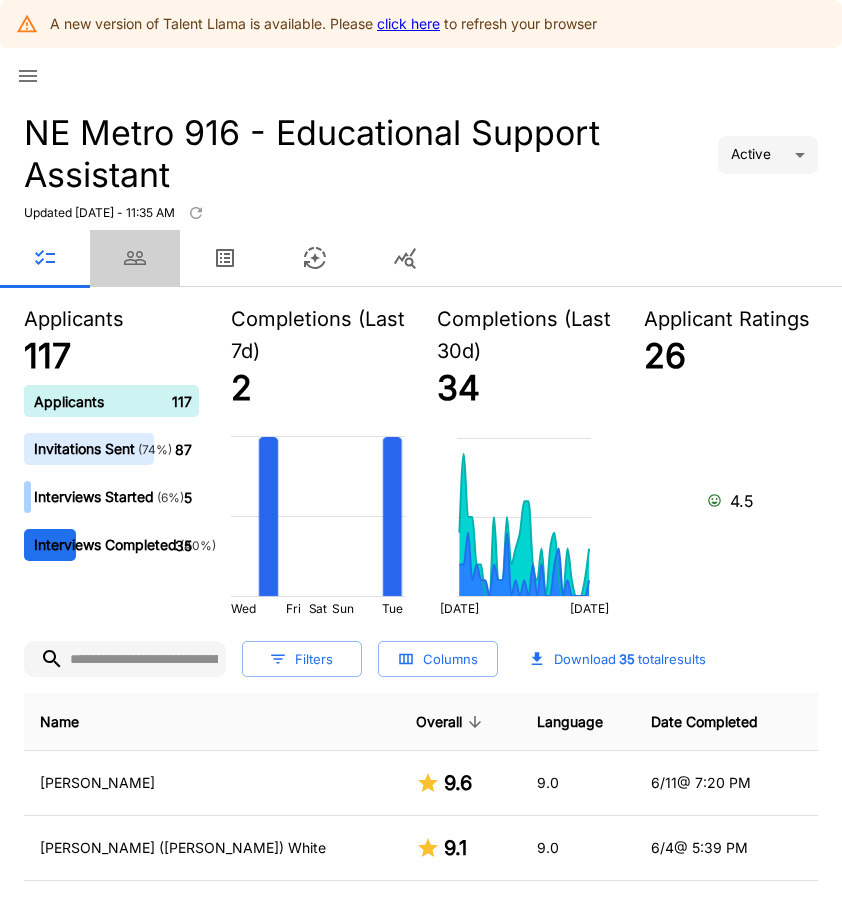 click 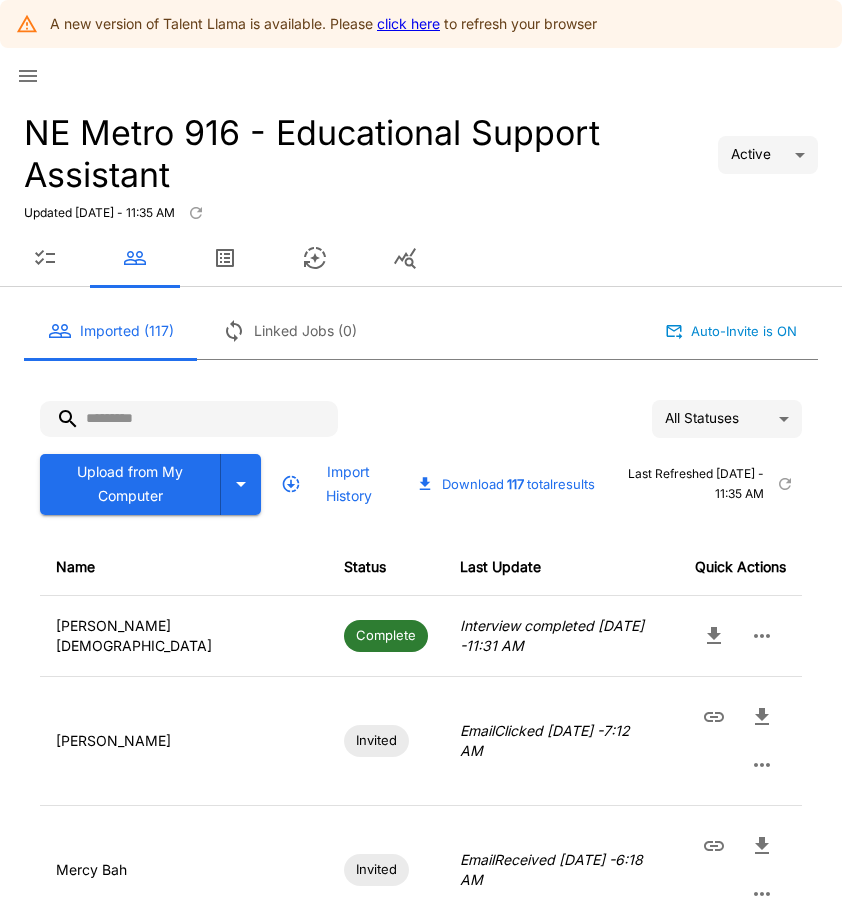 click at bounding box center (189, 419) 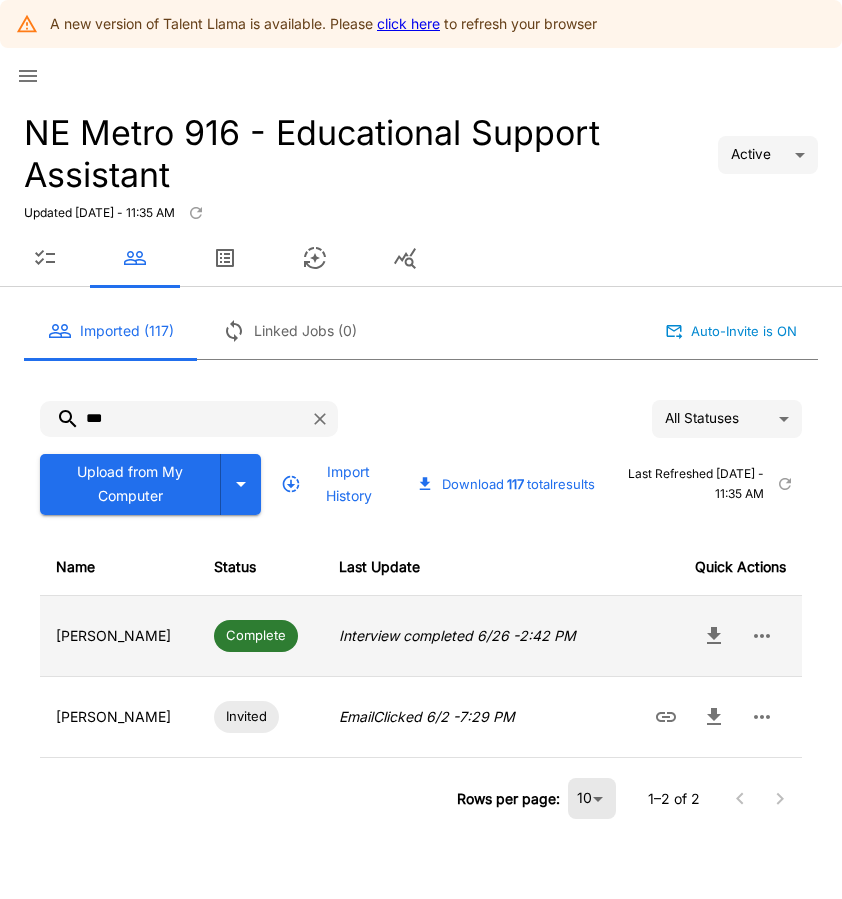 click 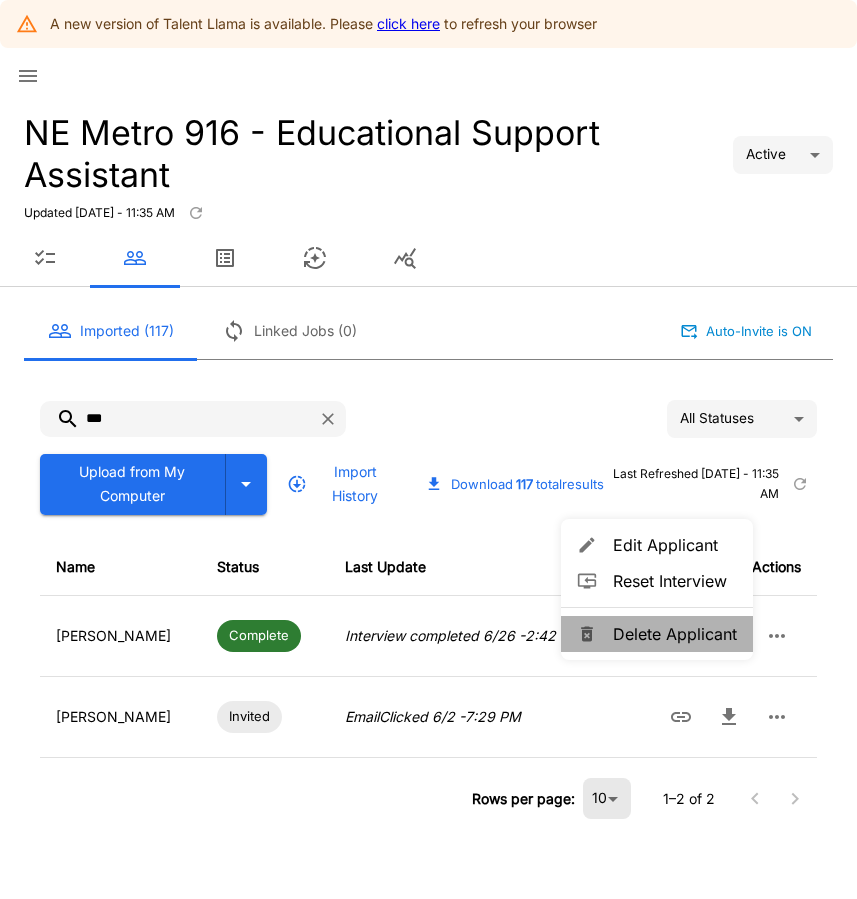 click on "Delete Applicant" at bounding box center (675, 634) 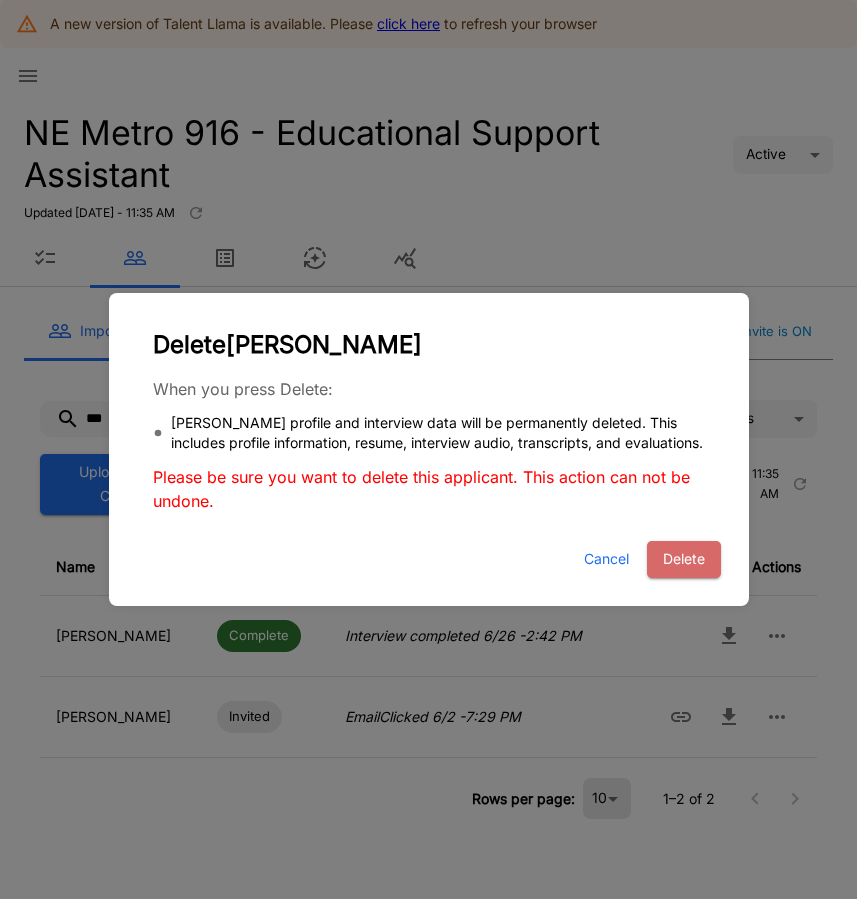 click on "Delete" at bounding box center (684, 559) 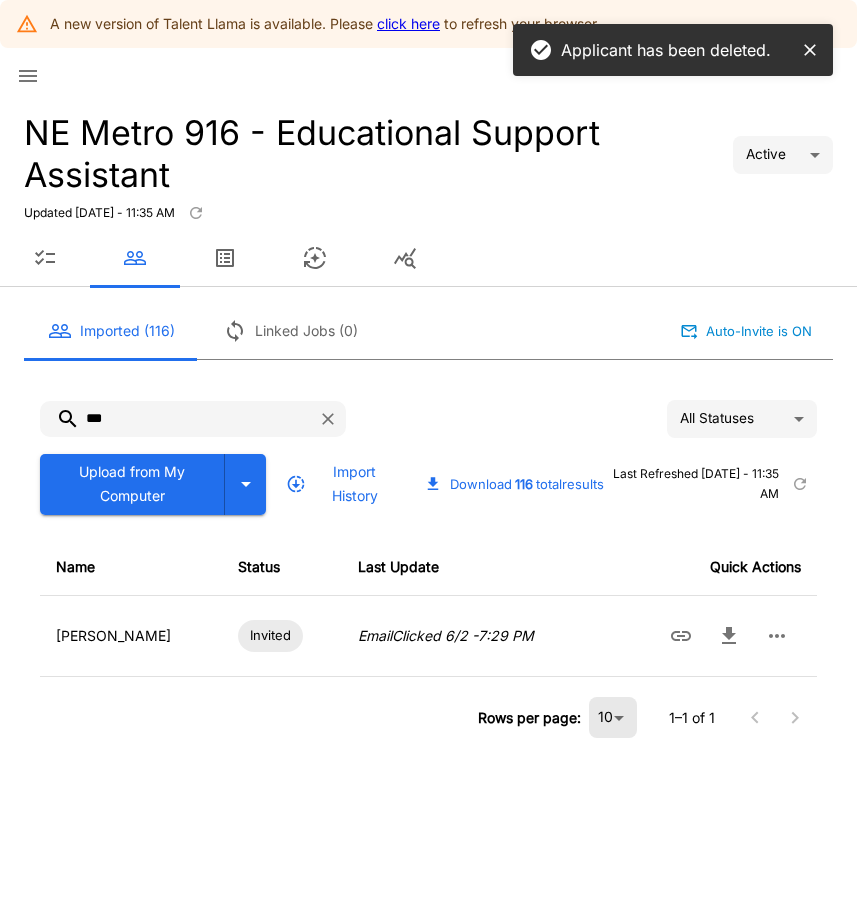 drag, startPoint x: 73, startPoint y: 422, endPoint x: 58, endPoint y: 423, distance: 15.033297 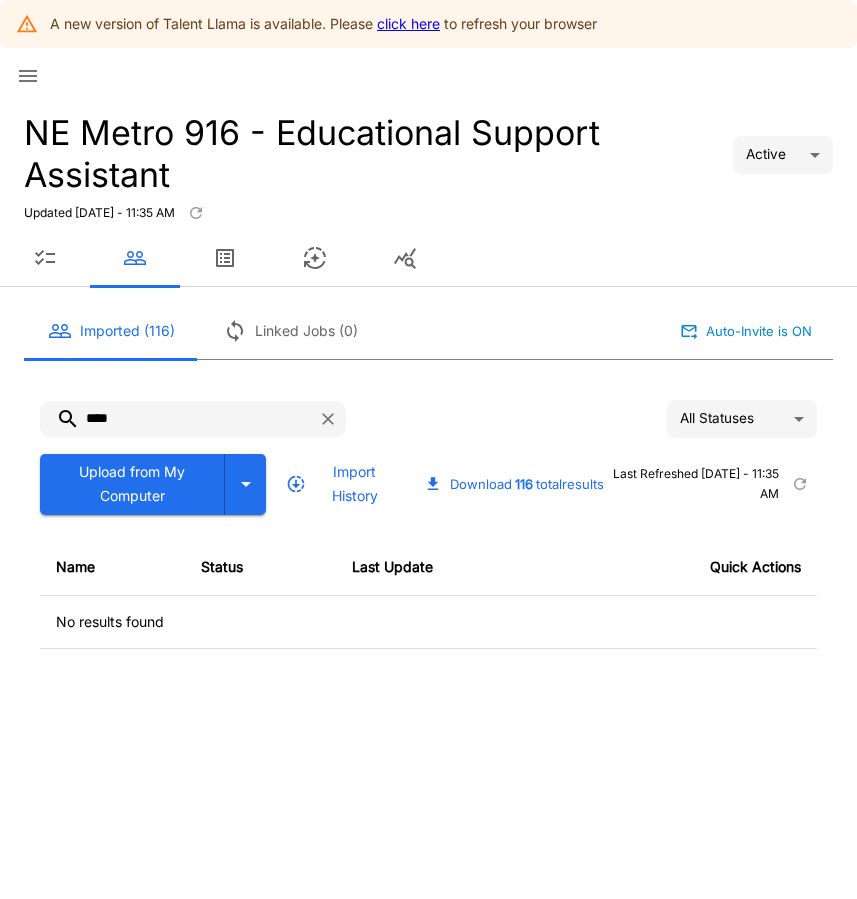 type on "****" 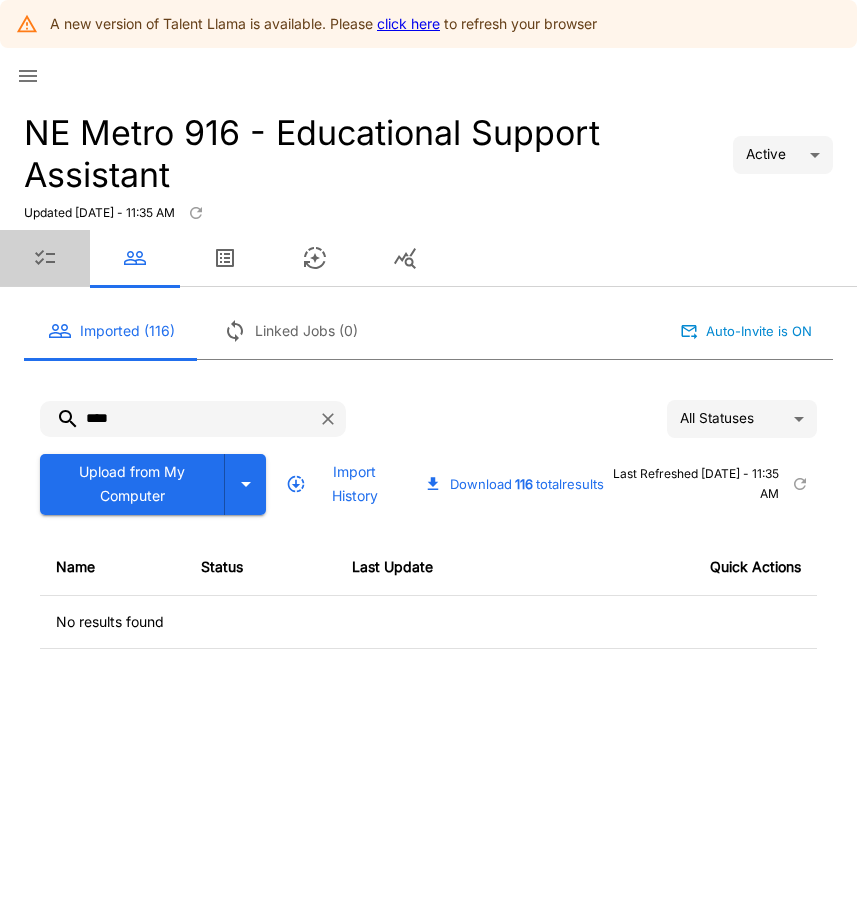 click 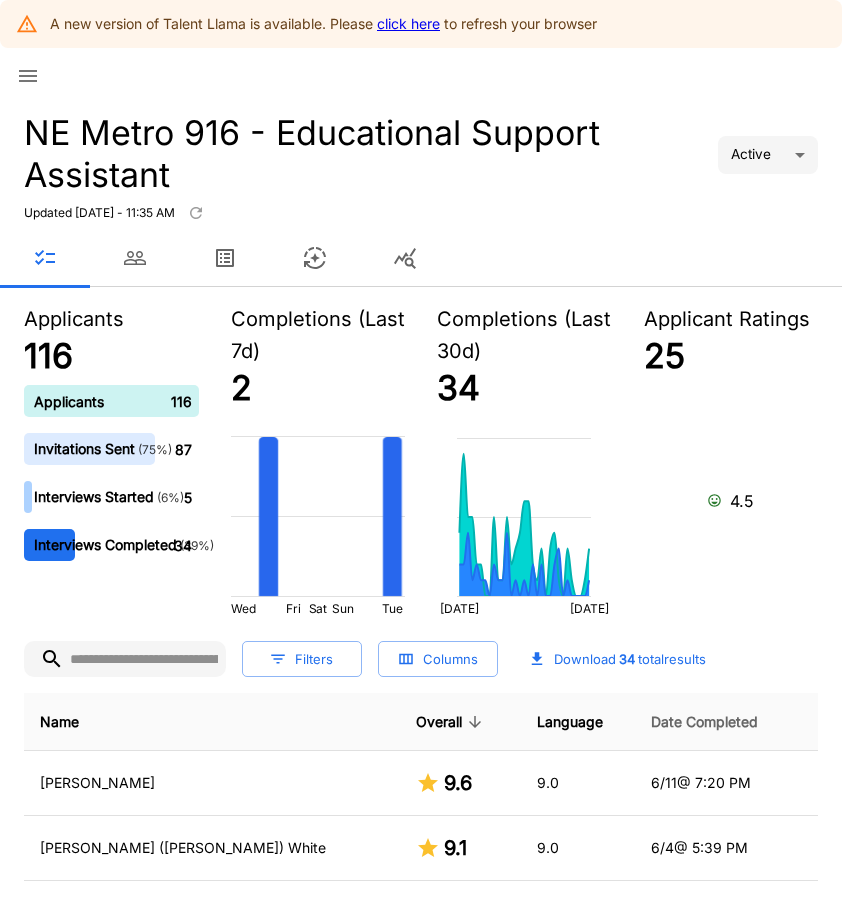 click on "Date Completed" at bounding box center [704, 722] 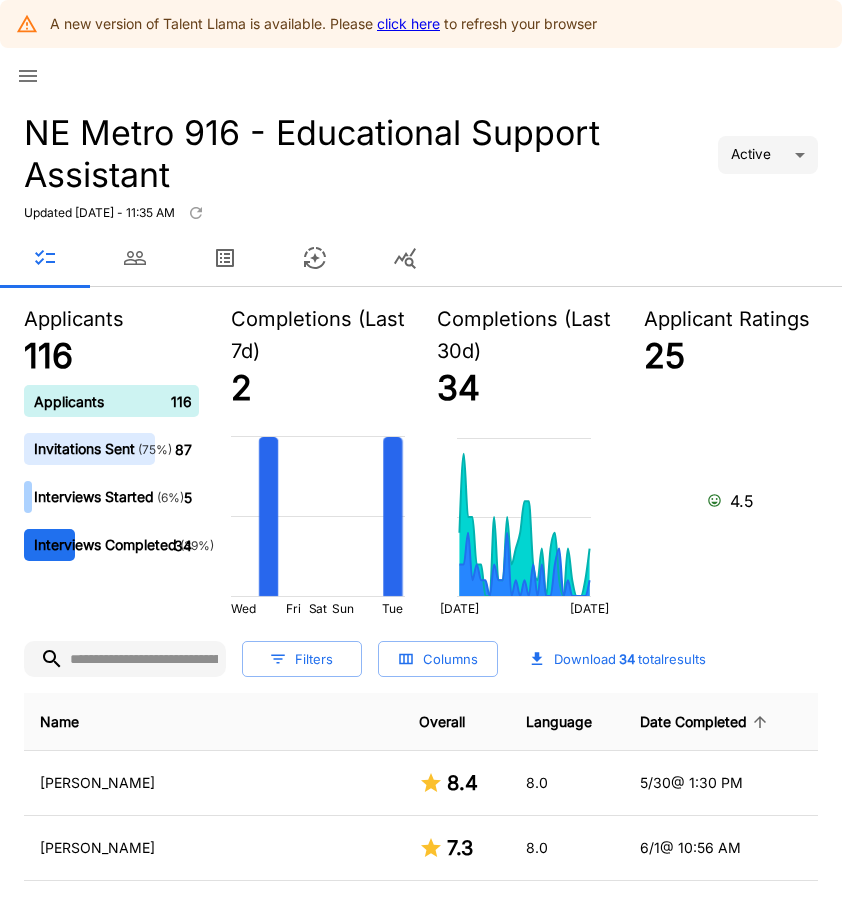 click on "Date Completed" at bounding box center (706, 722) 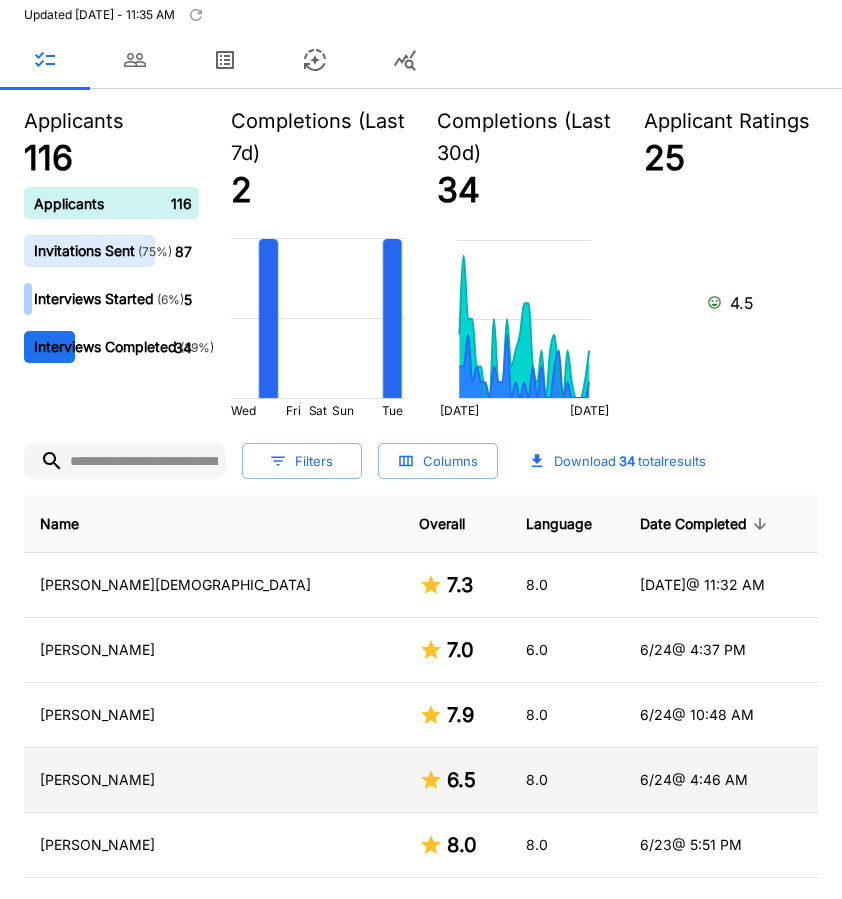 scroll, scrollTop: 200, scrollLeft: 0, axis: vertical 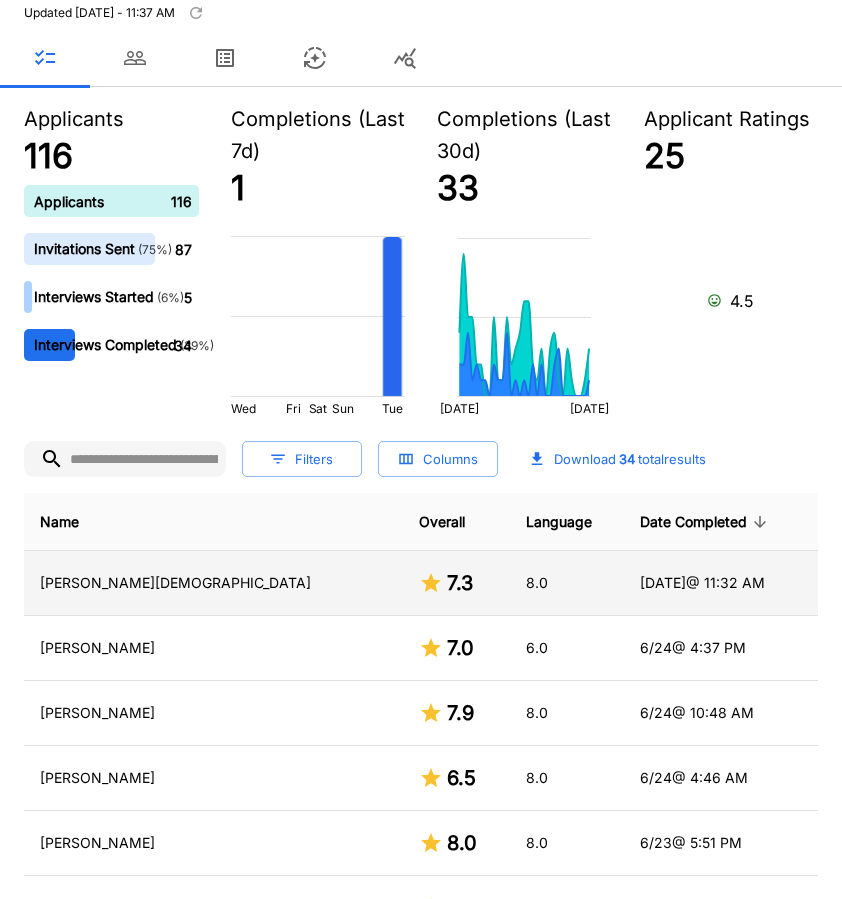 click on "[PERSON_NAME][DEMOGRAPHIC_DATA]" at bounding box center (213, 583) 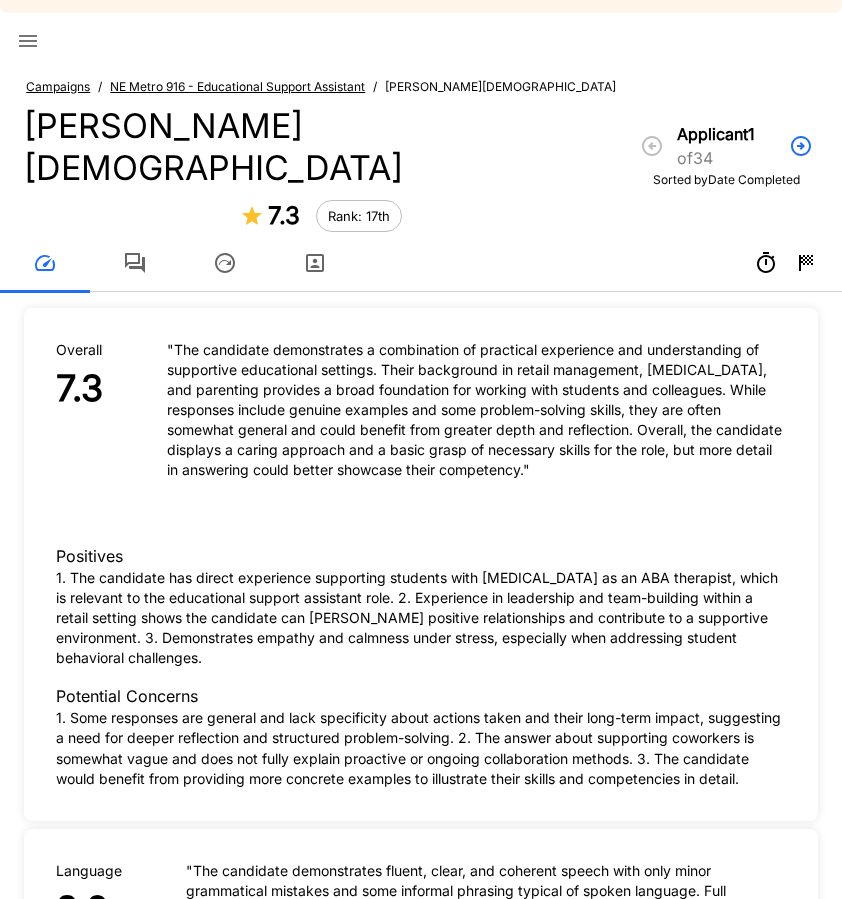 scroll, scrollTop: 0, scrollLeft: 0, axis: both 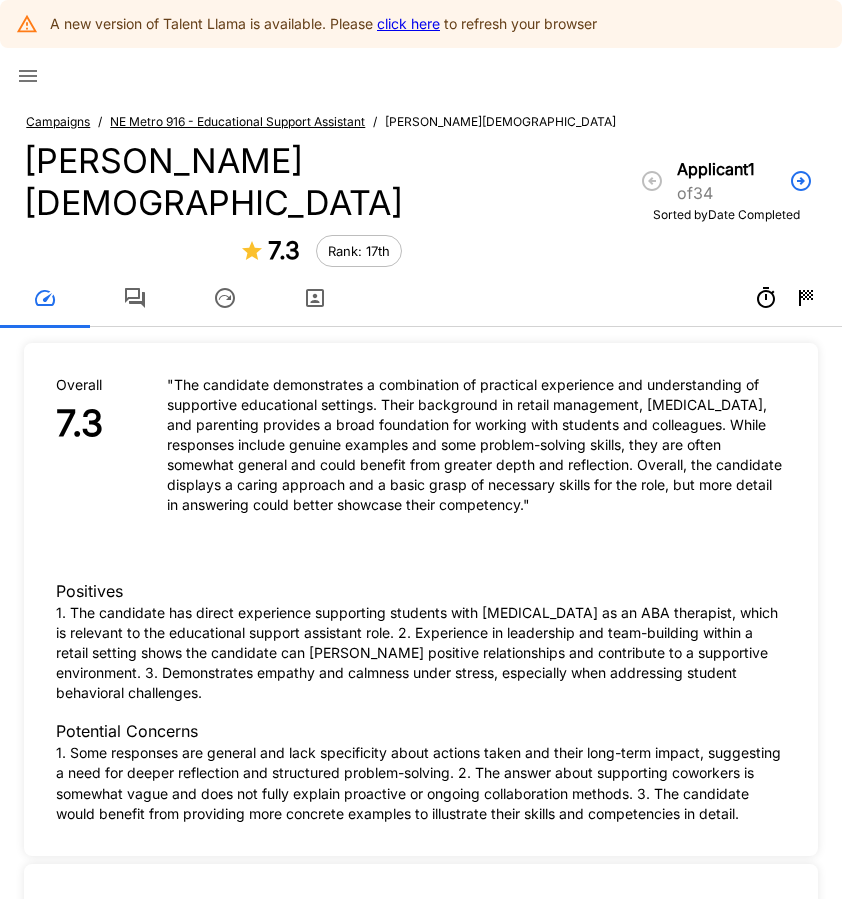click on "click here" at bounding box center (408, 23) 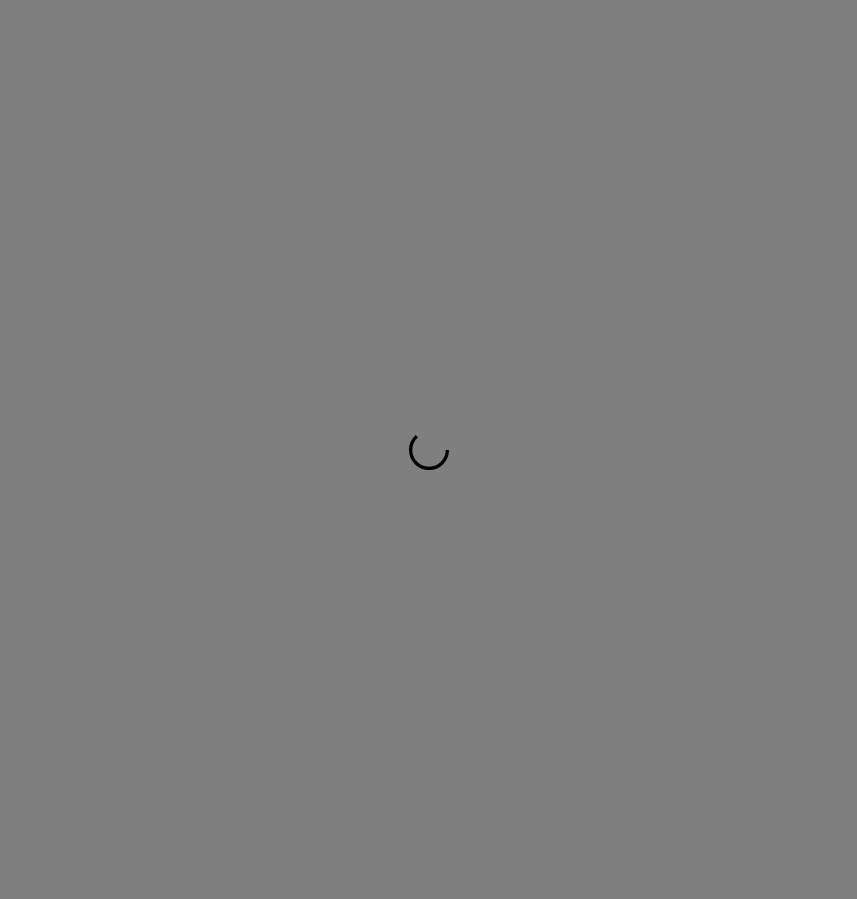 scroll, scrollTop: 0, scrollLeft: 0, axis: both 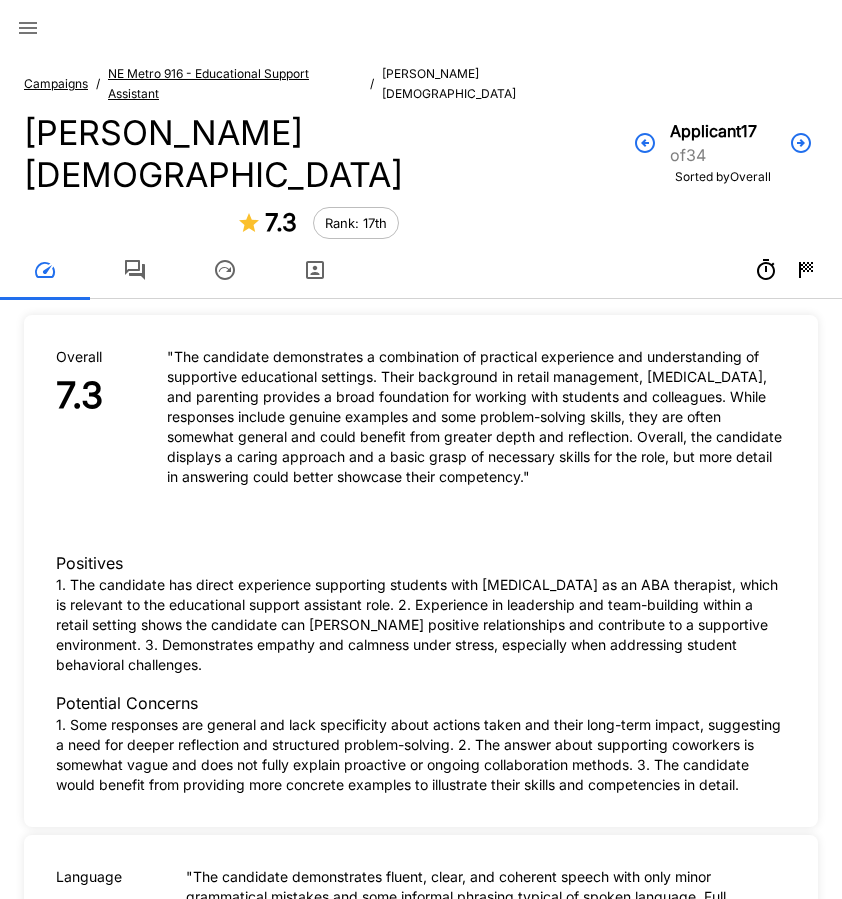click 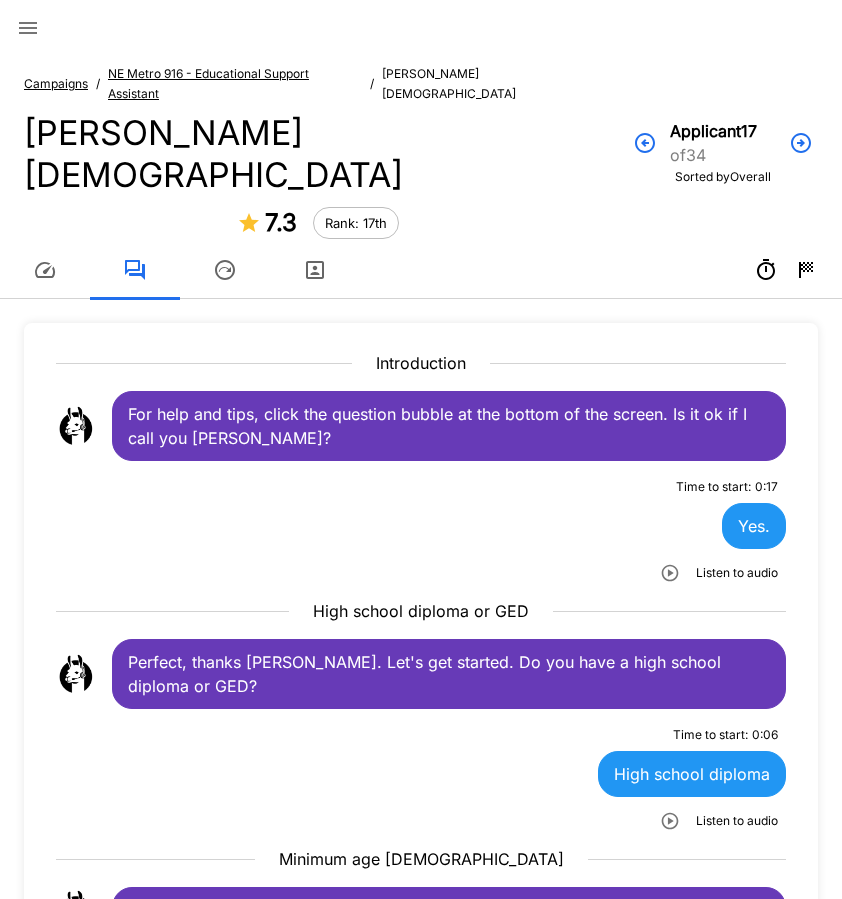 scroll, scrollTop: 400, scrollLeft: 0, axis: vertical 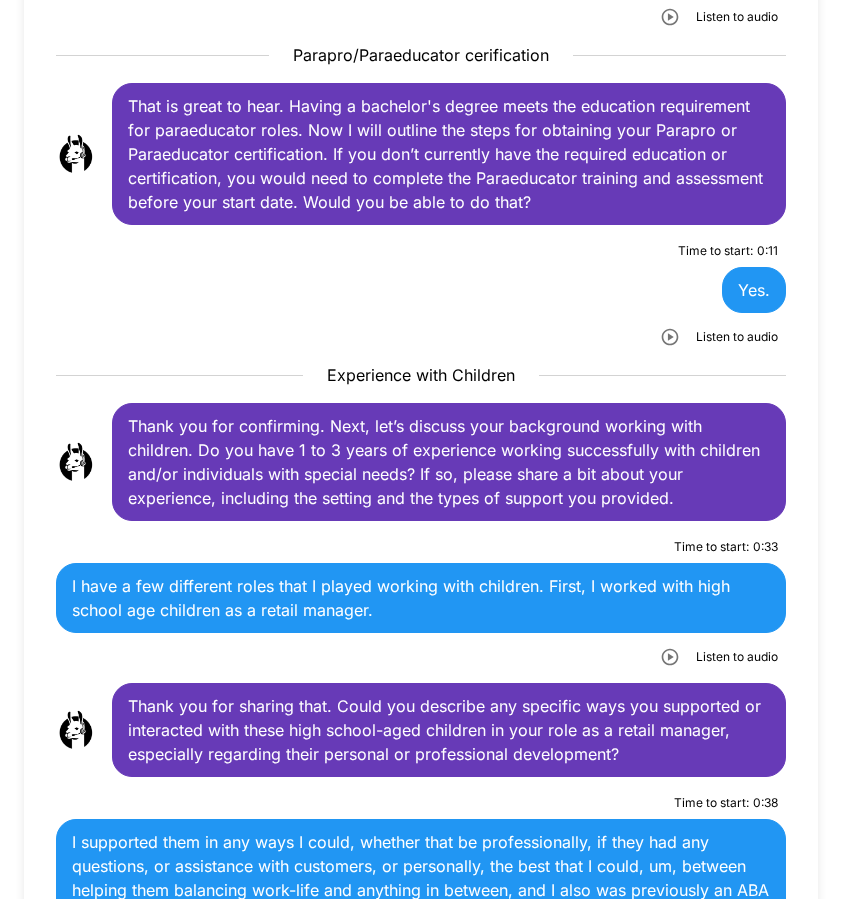 click 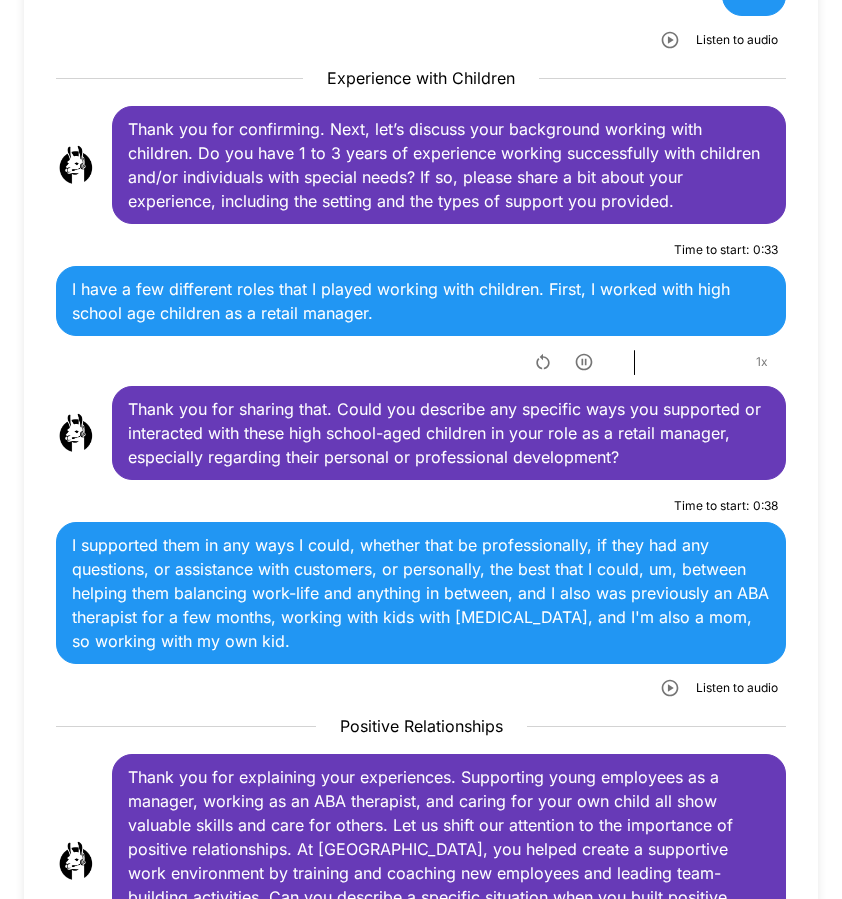 scroll, scrollTop: 1600, scrollLeft: 0, axis: vertical 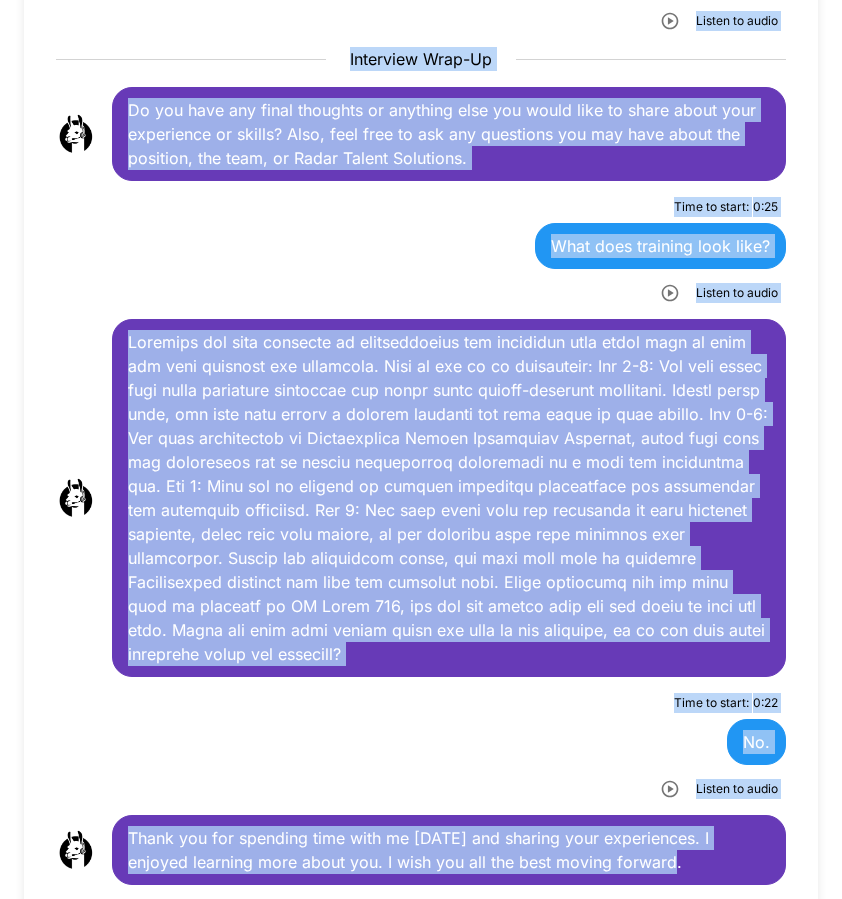 drag, startPoint x: 126, startPoint y: 397, endPoint x: 675, endPoint y: 772, distance: 664.85034 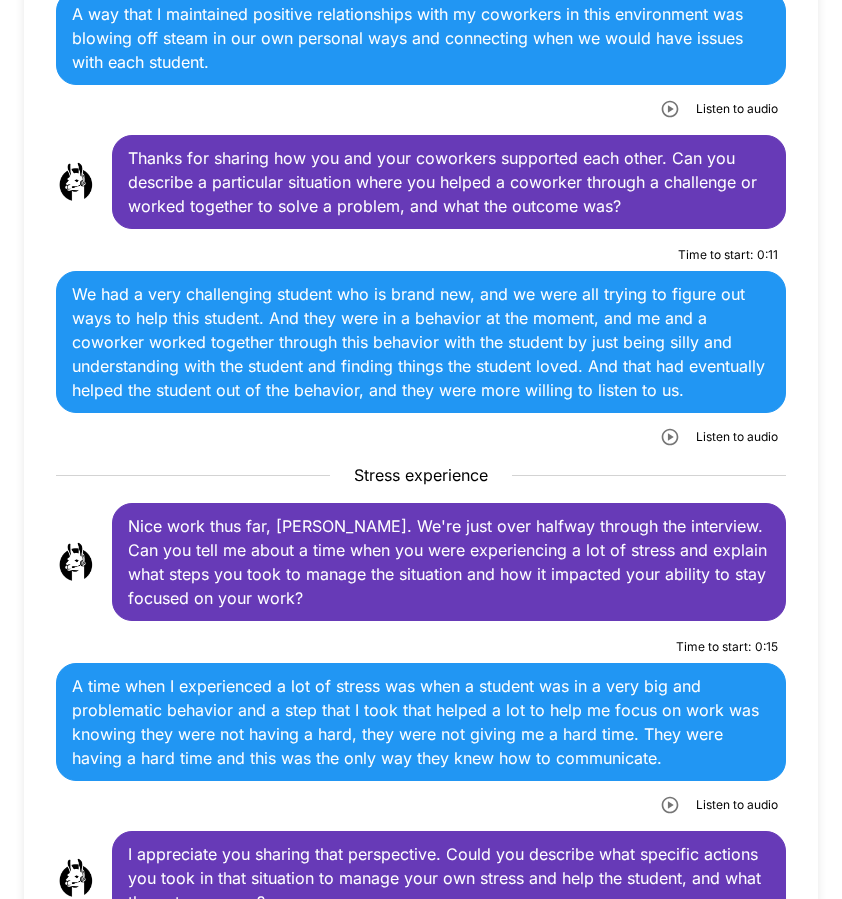 scroll, scrollTop: 3140, scrollLeft: 0, axis: vertical 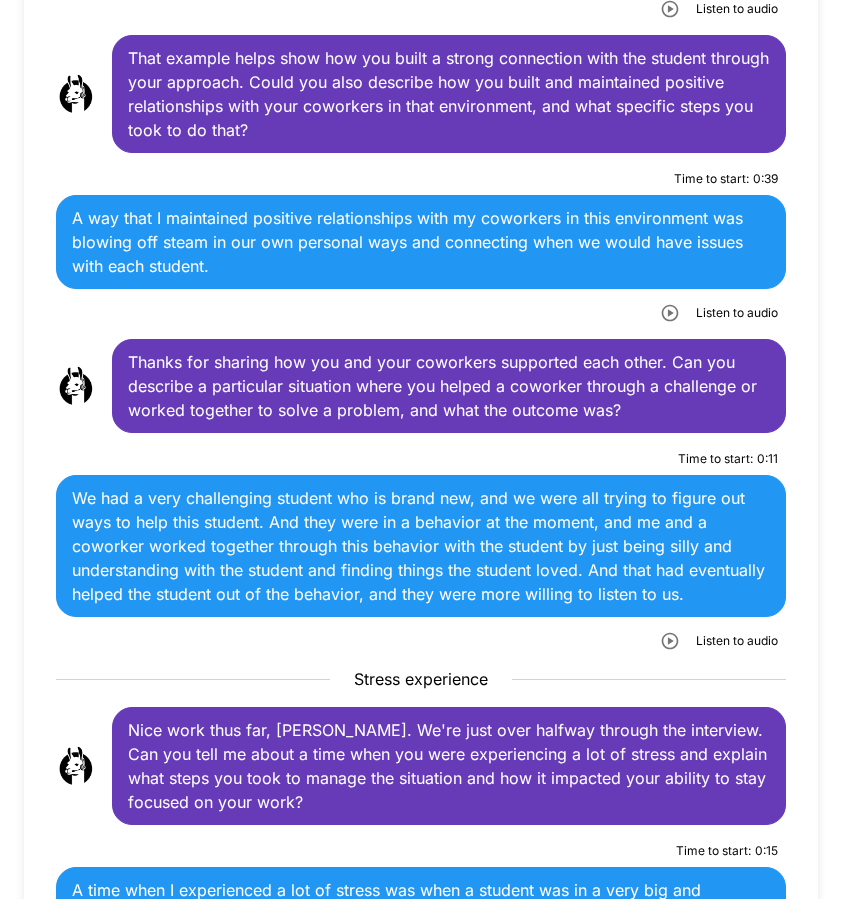 click on "We had a very challenging student who is brand new, and we were all trying to figure out ways to help this student. And they were in a behavior at the moment, and me and a coworker worked together through this behavior with the student by just being silly and understanding with the student and finding things the student loved. And that had eventually helped the student out of the behavior, and they were more willing to listen to us." at bounding box center (421, 546) 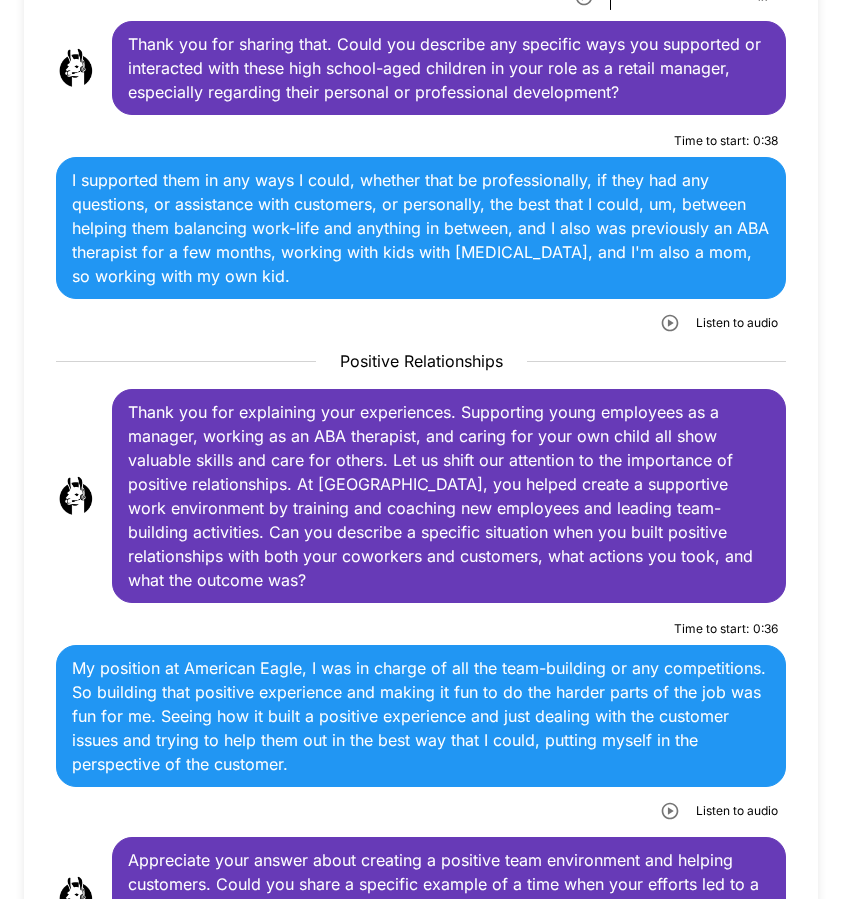 scroll, scrollTop: 1940, scrollLeft: 0, axis: vertical 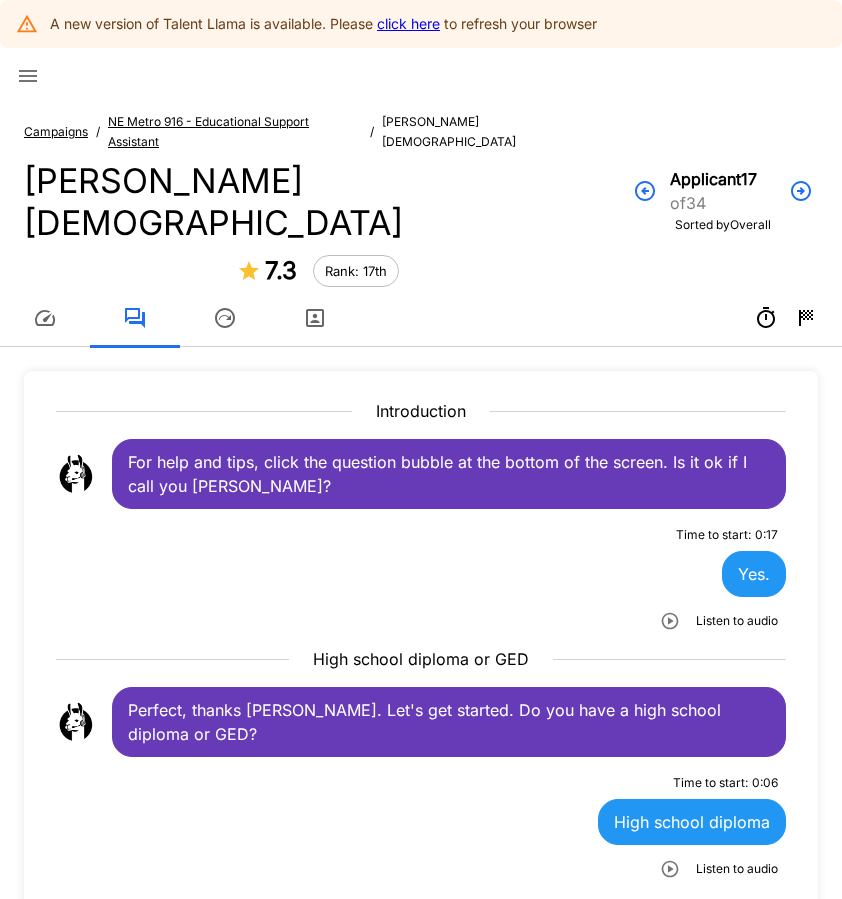 click on "click here" at bounding box center (408, 23) 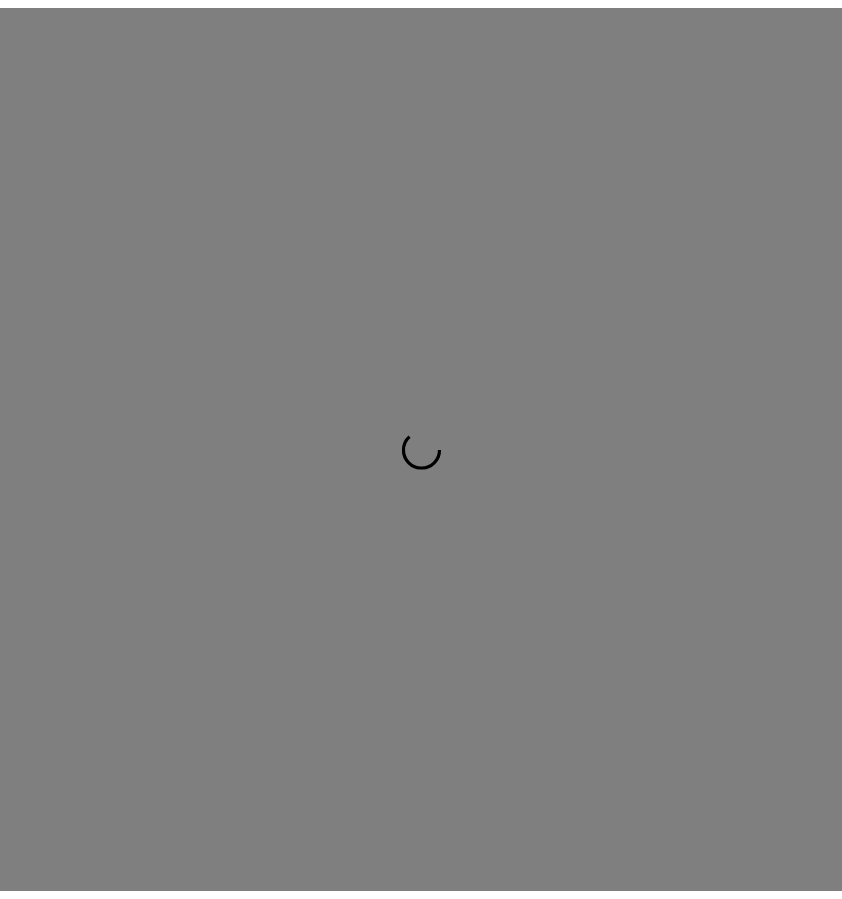scroll, scrollTop: 0, scrollLeft: 0, axis: both 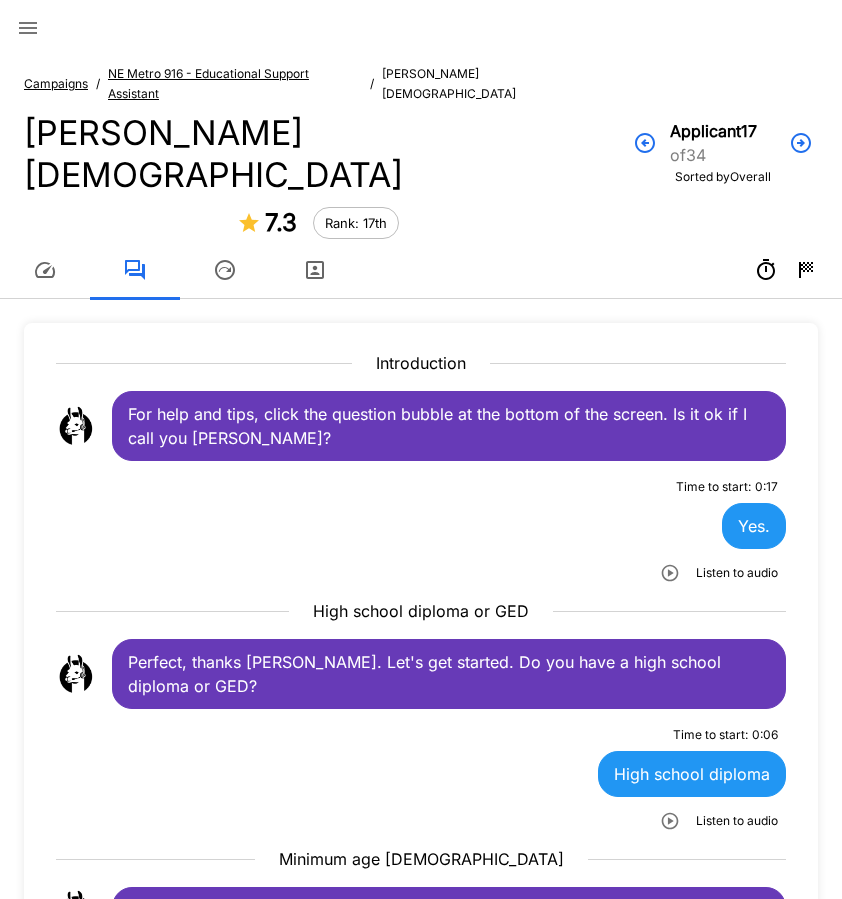 click 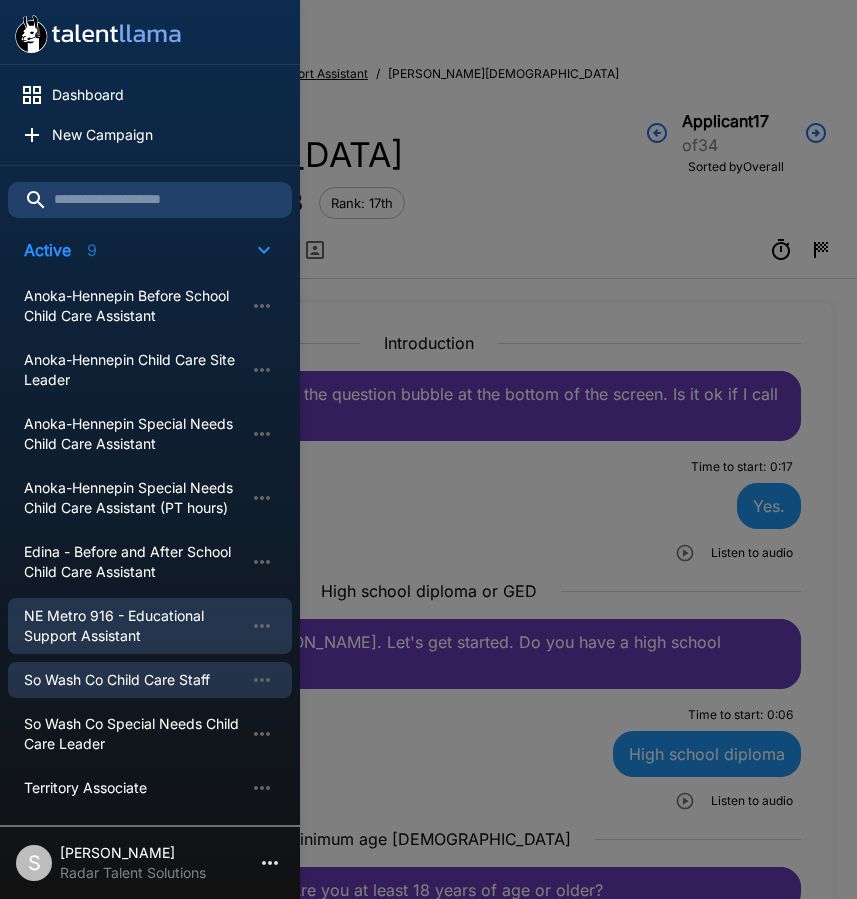 click on "So Wash Co Child Care Staff" at bounding box center (134, 680) 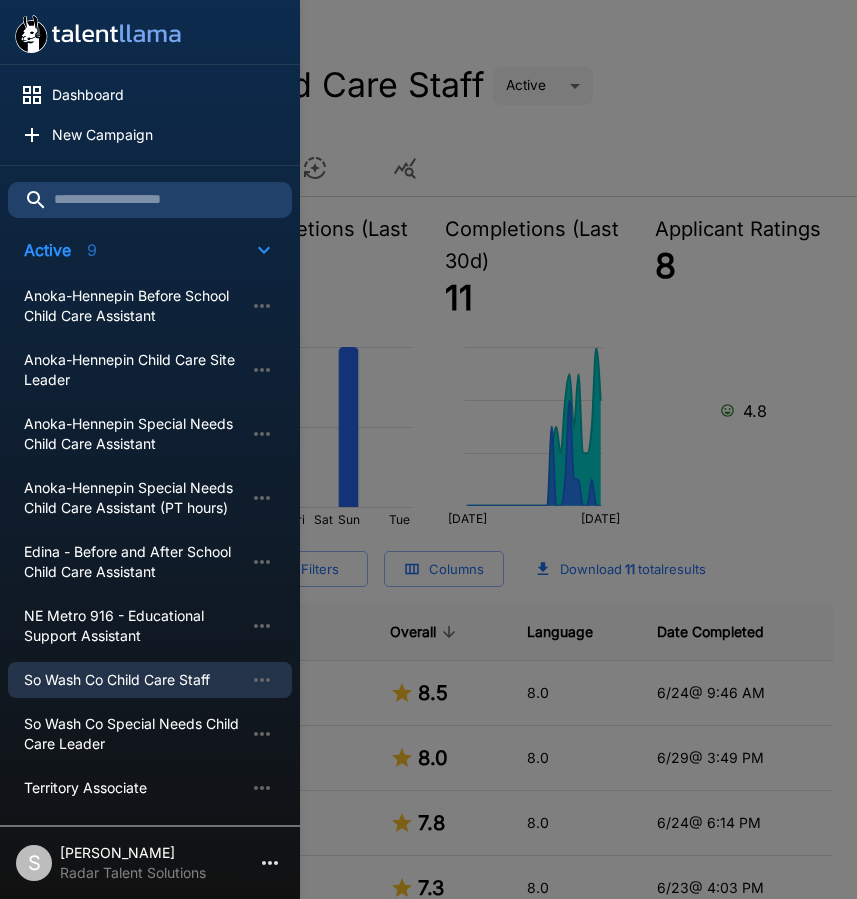 click at bounding box center [428, 449] 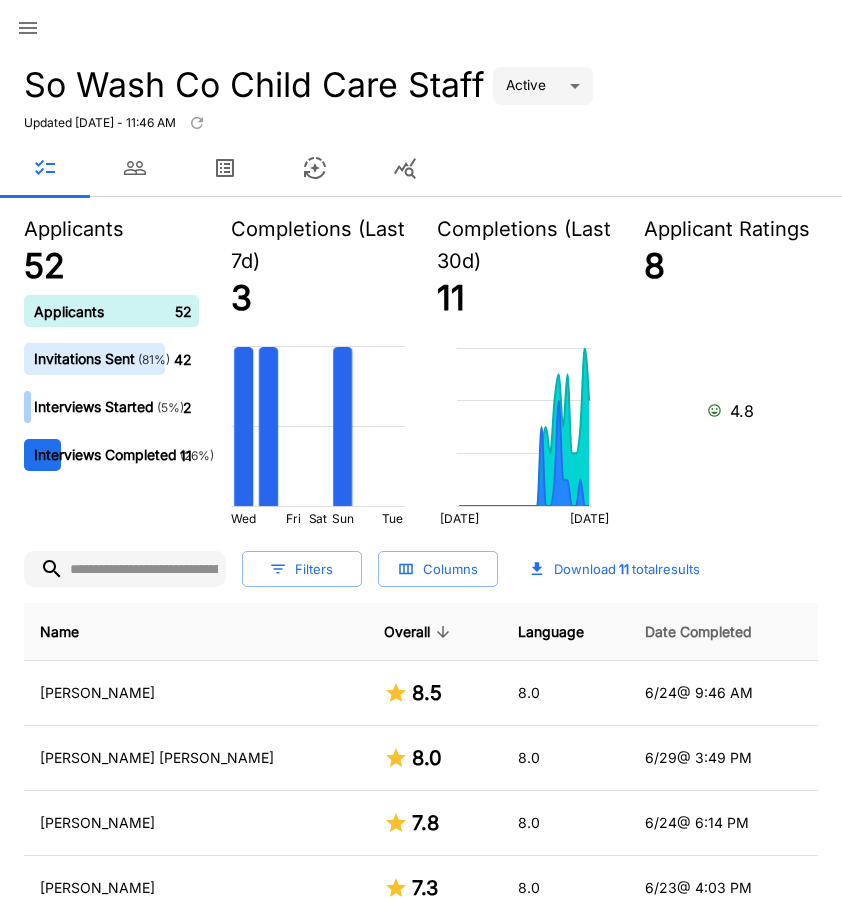 click on "Date Completed" at bounding box center (698, 632) 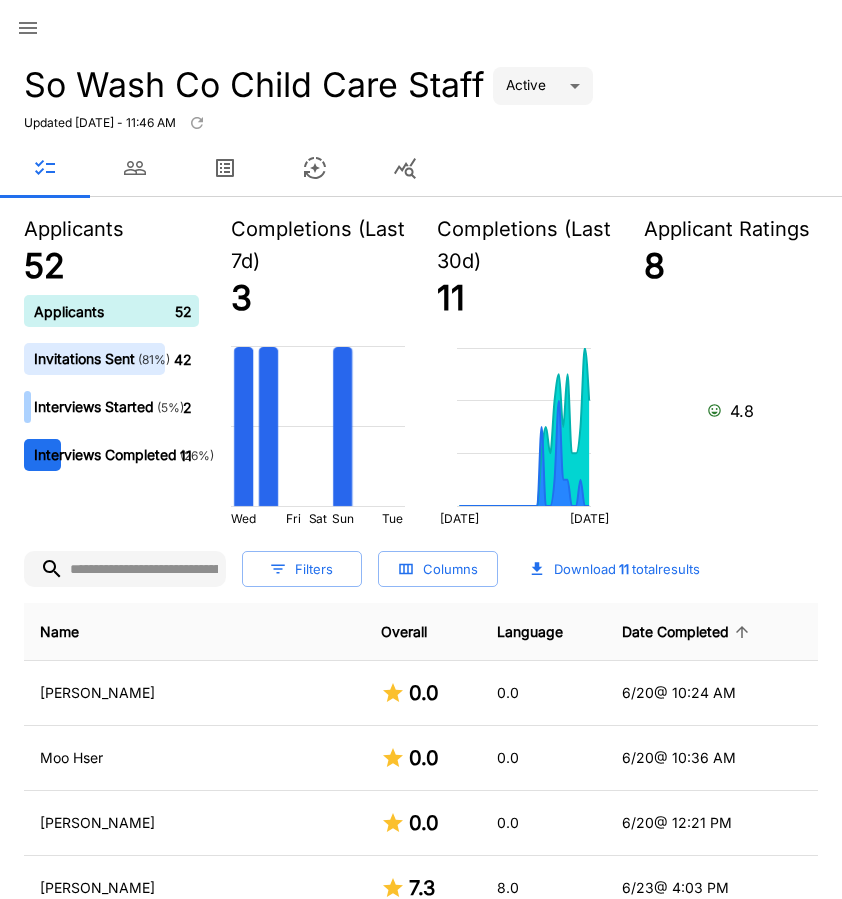 click on "Date Completed" at bounding box center (688, 632) 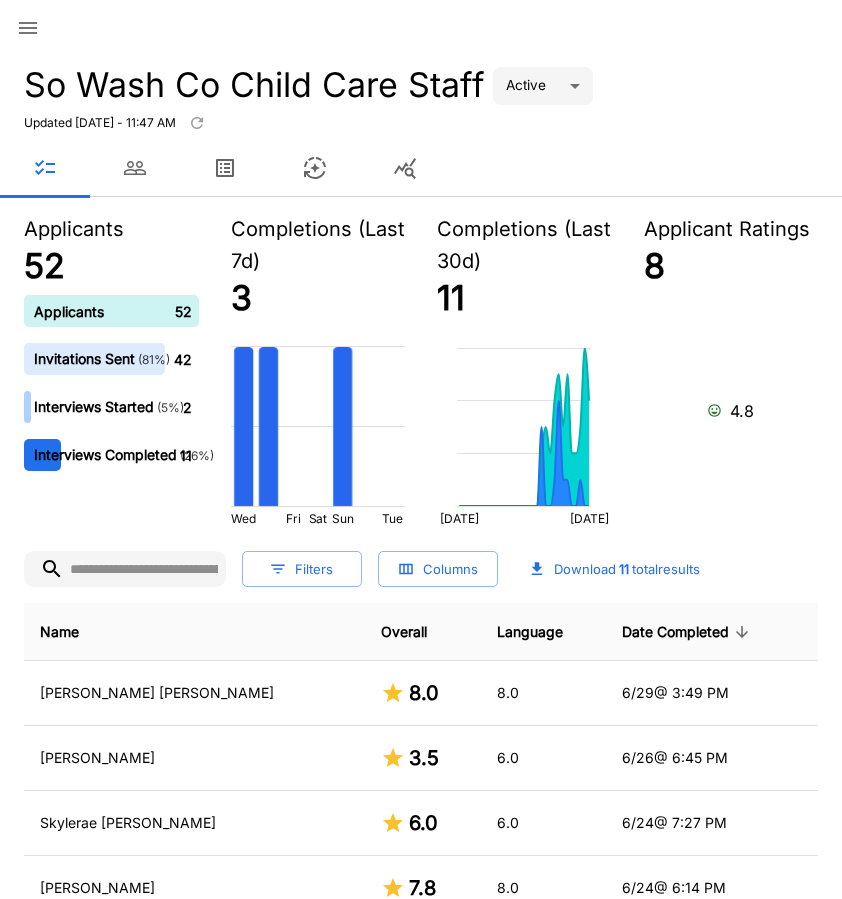 click 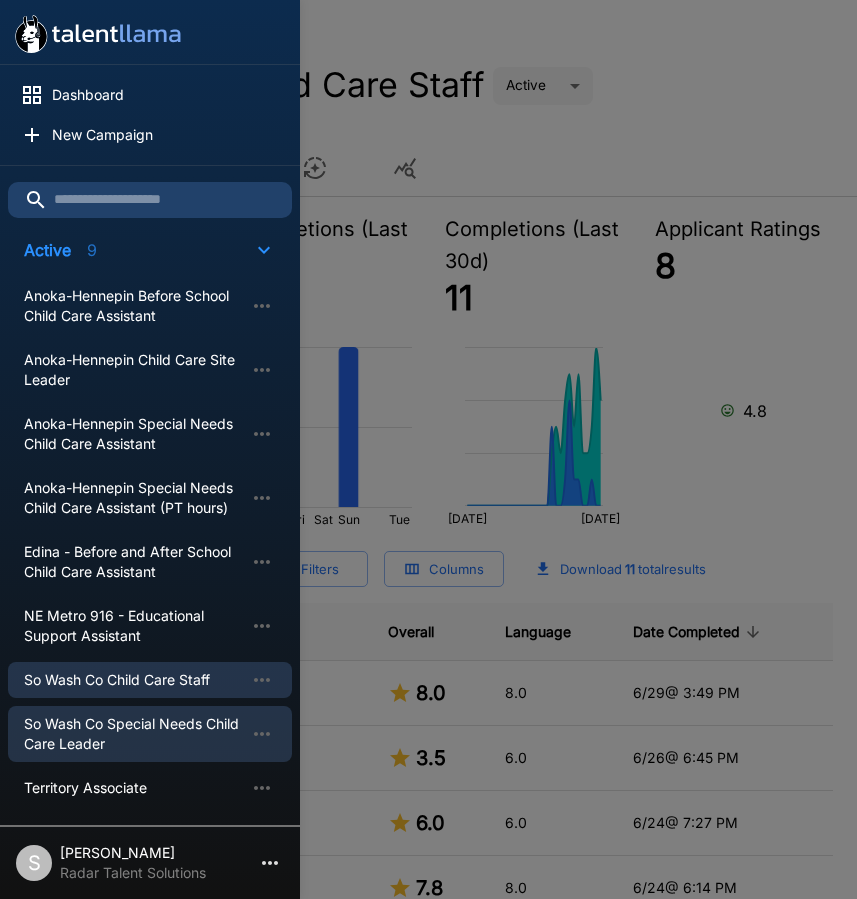 click on "So Wash Co Special Needs Child Care Leader" at bounding box center [134, 734] 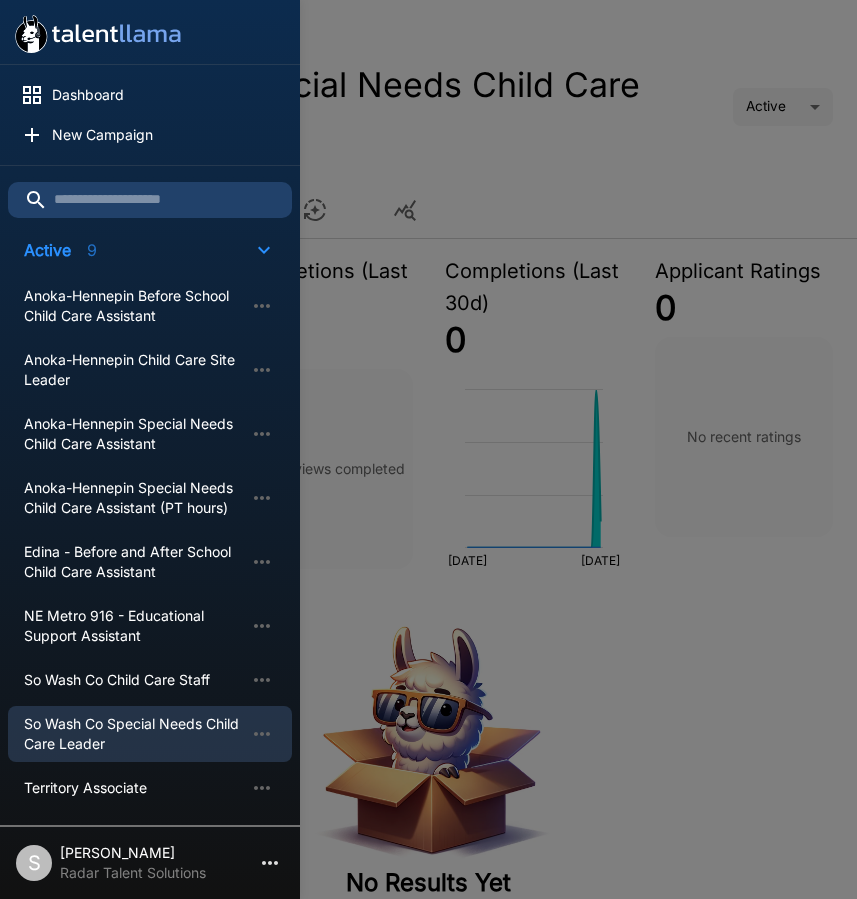 click at bounding box center (428, 449) 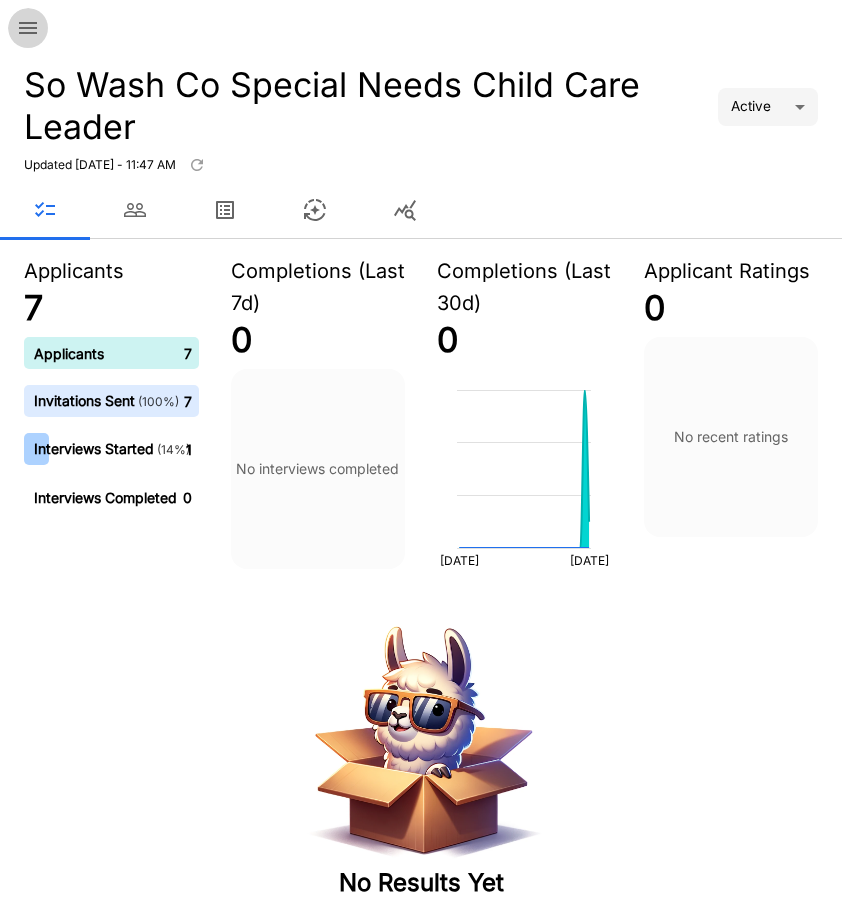 click 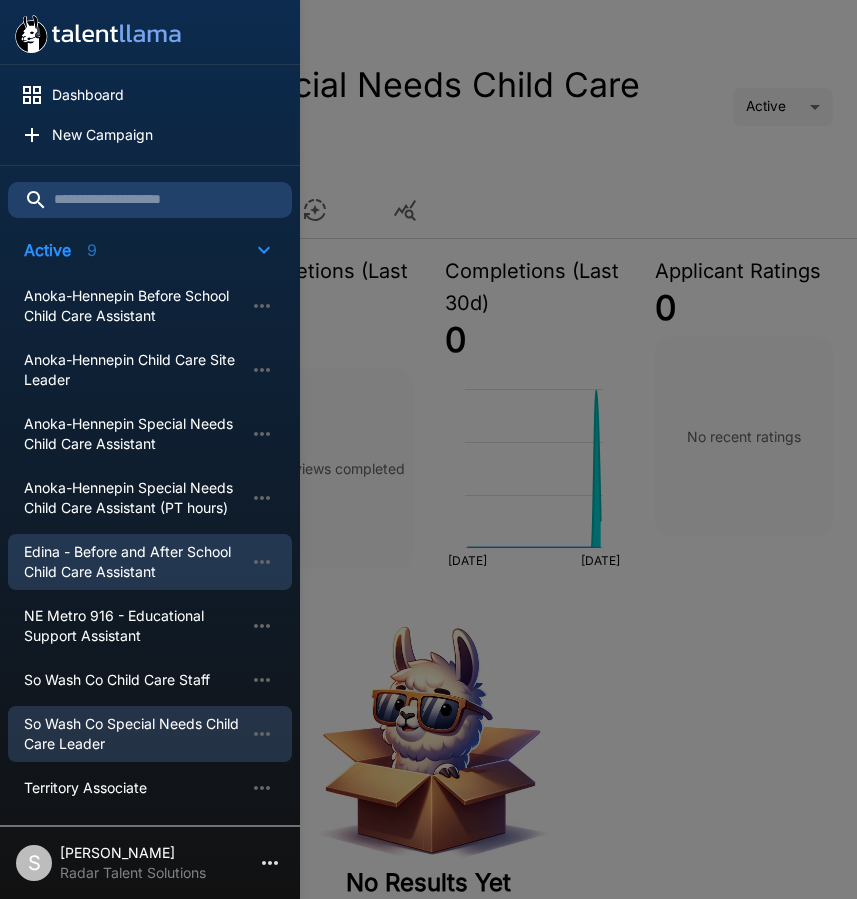 click on "Edina - Before and After School Child Care Assistant" at bounding box center [134, 562] 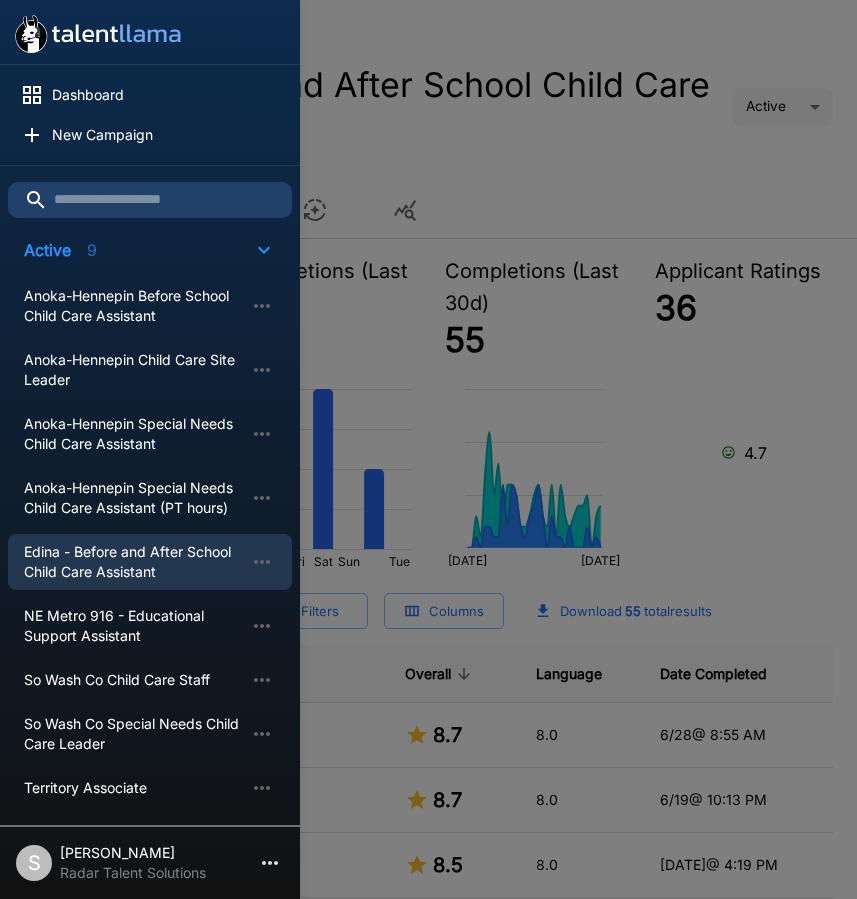 click at bounding box center [428, 449] 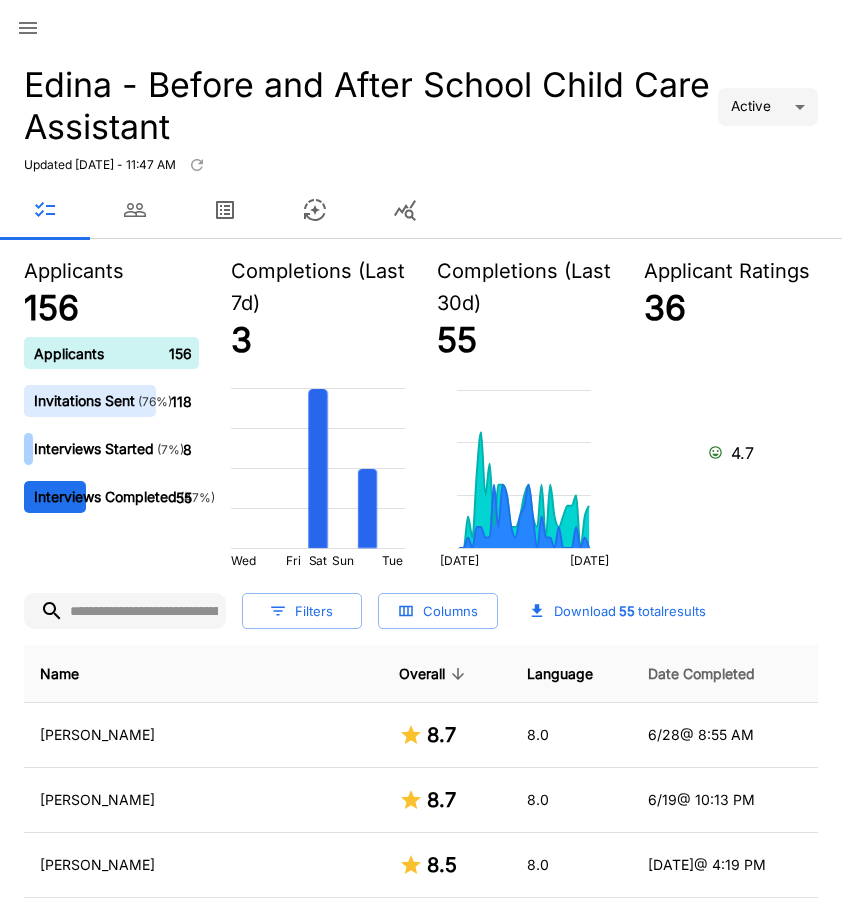 click on "Date Completed" at bounding box center [701, 674] 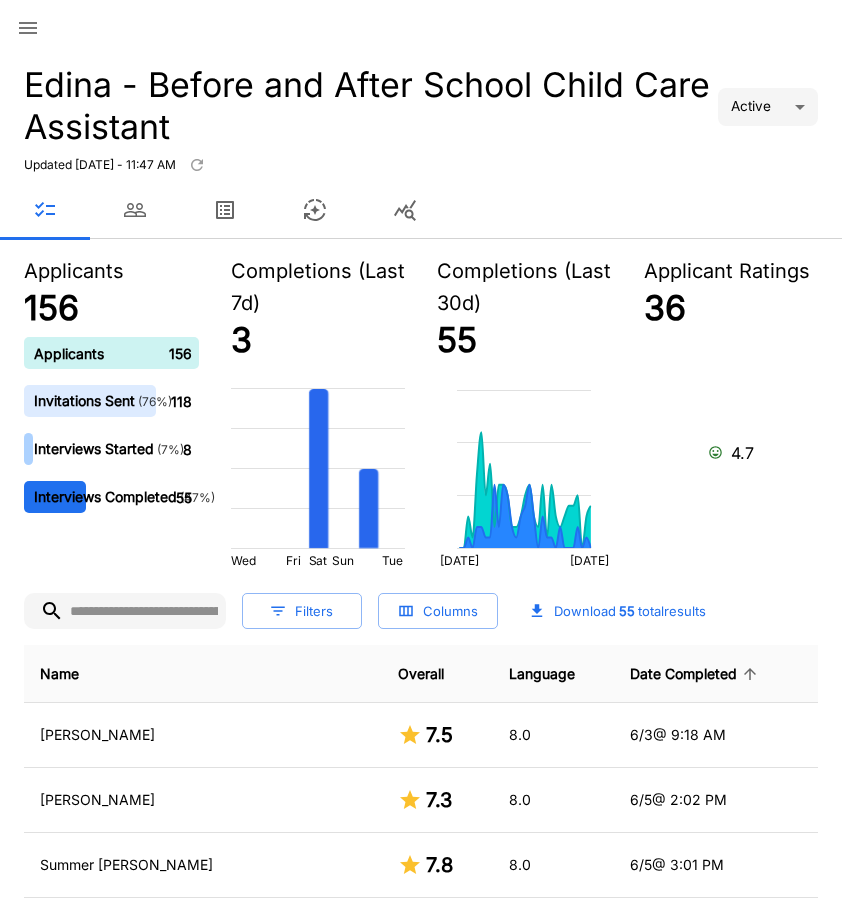 click on "Date Completed" at bounding box center (696, 674) 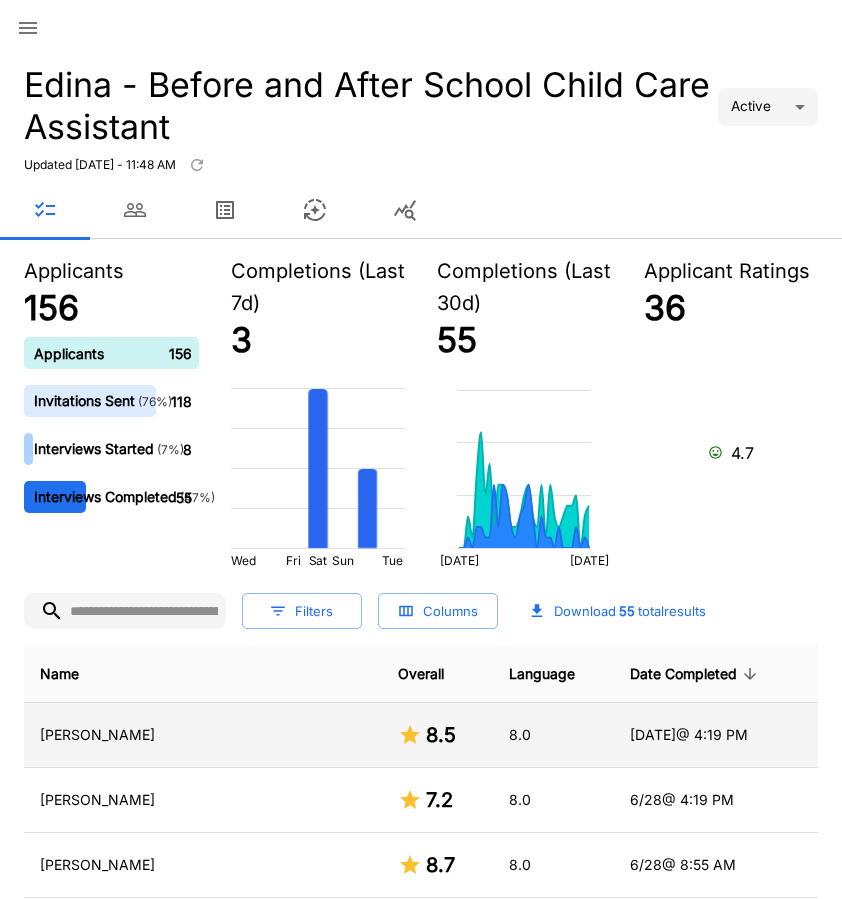 click on "[PERSON_NAME]" at bounding box center [203, 735] 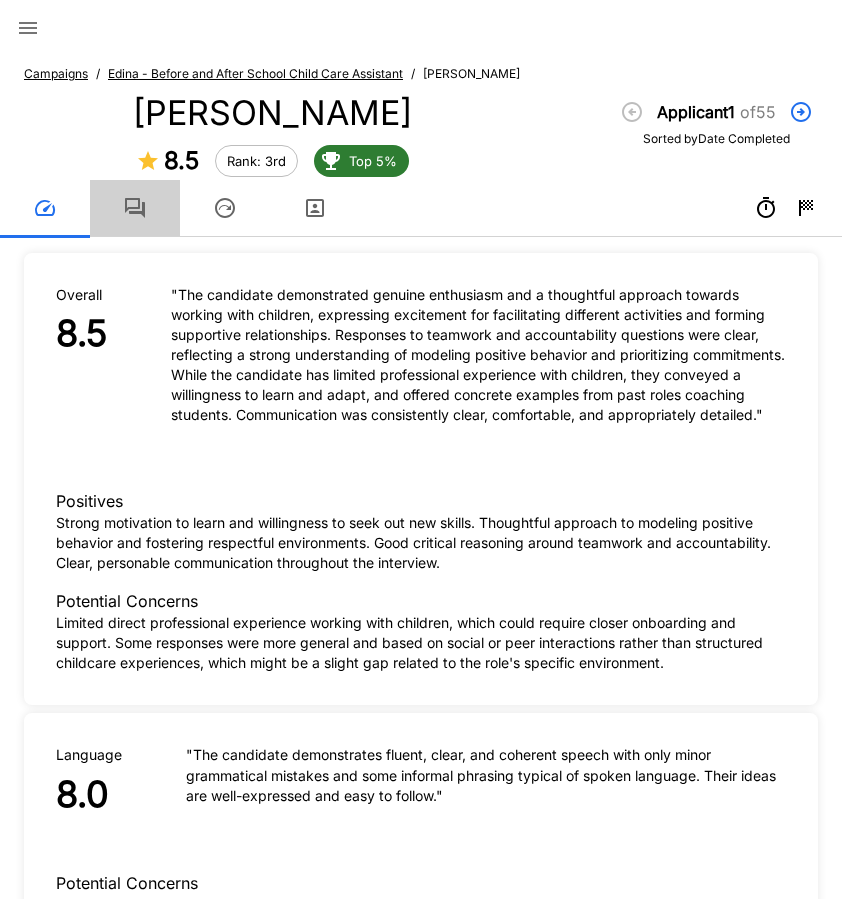 click 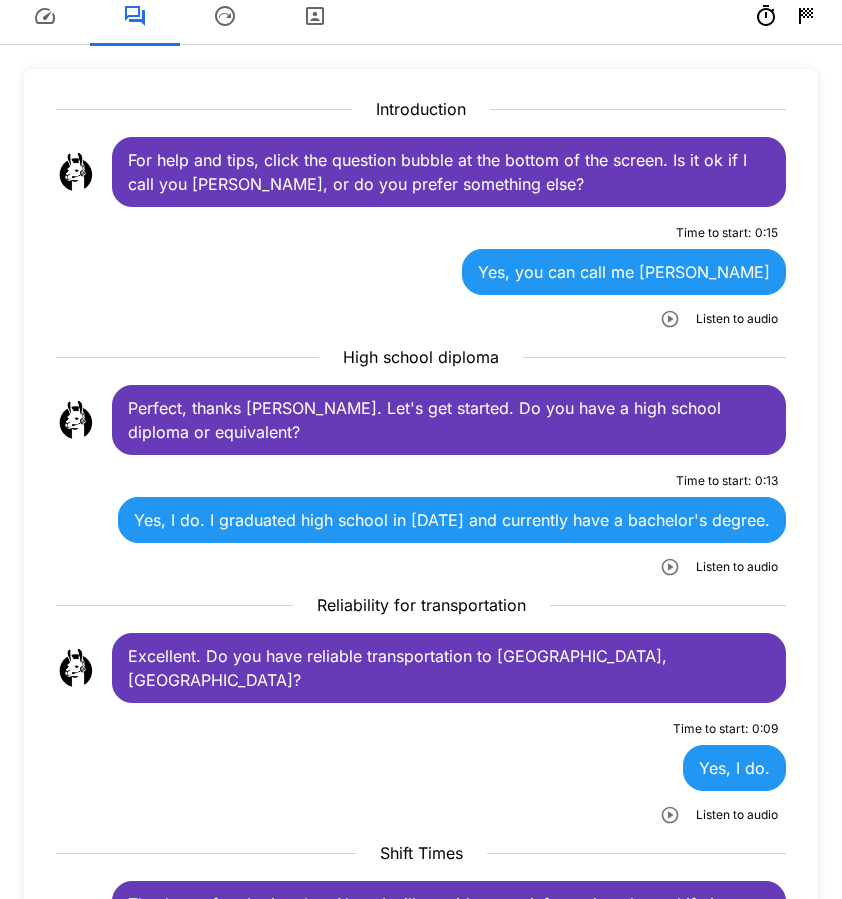 scroll, scrollTop: 200, scrollLeft: 0, axis: vertical 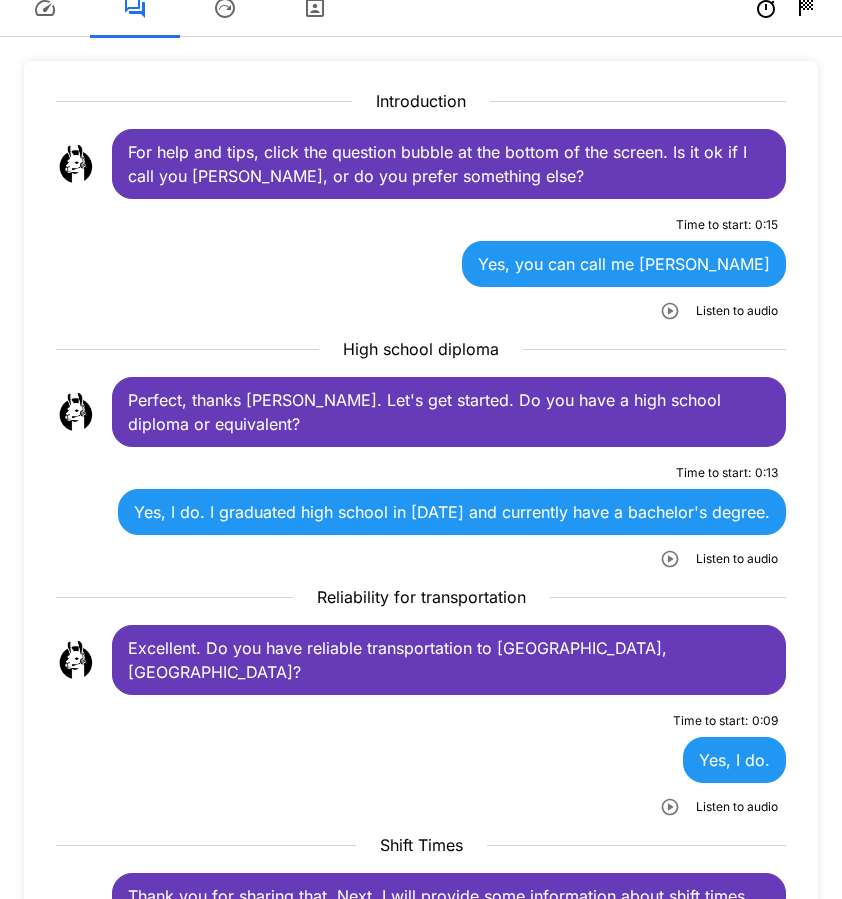 click 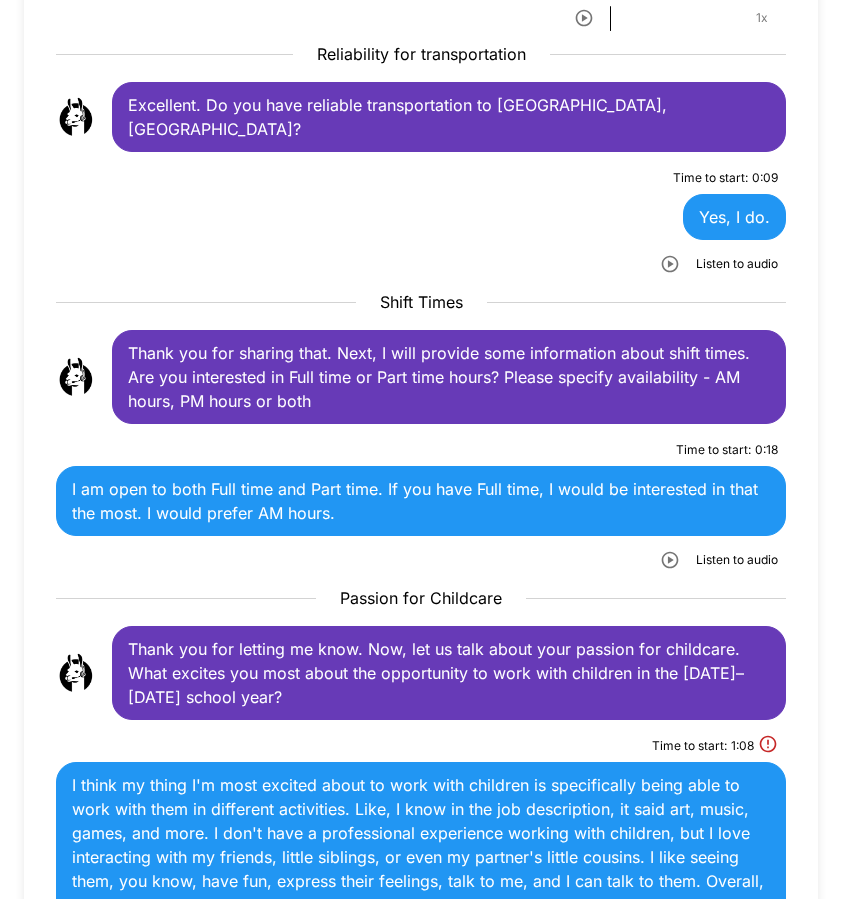 scroll, scrollTop: 800, scrollLeft: 0, axis: vertical 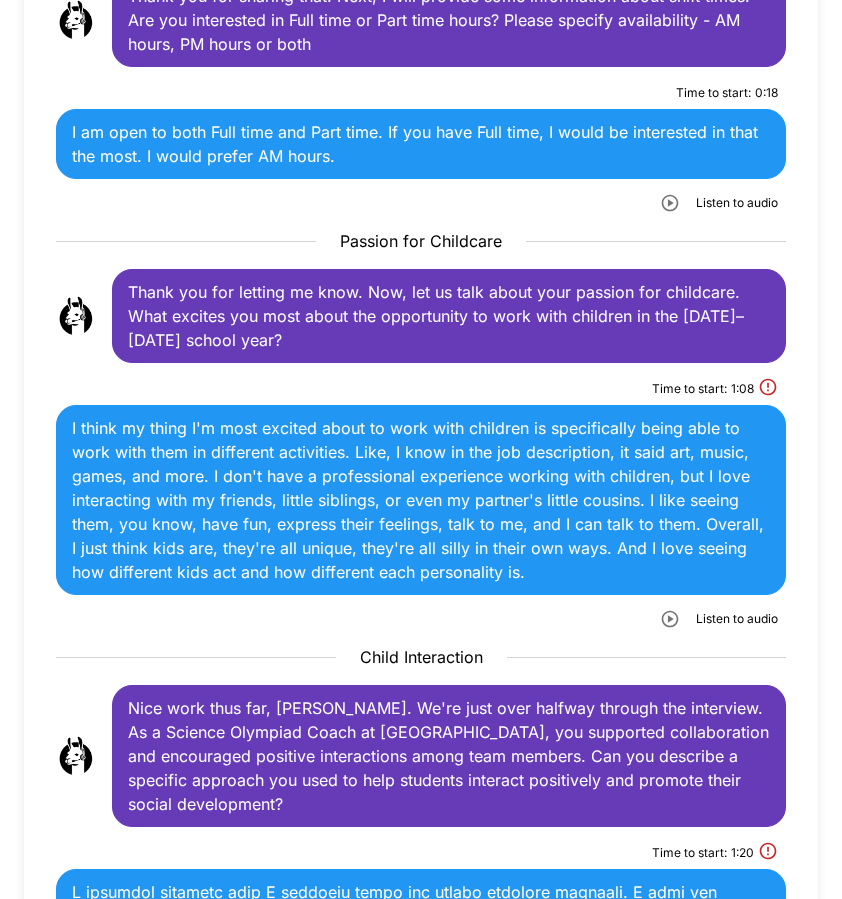 click 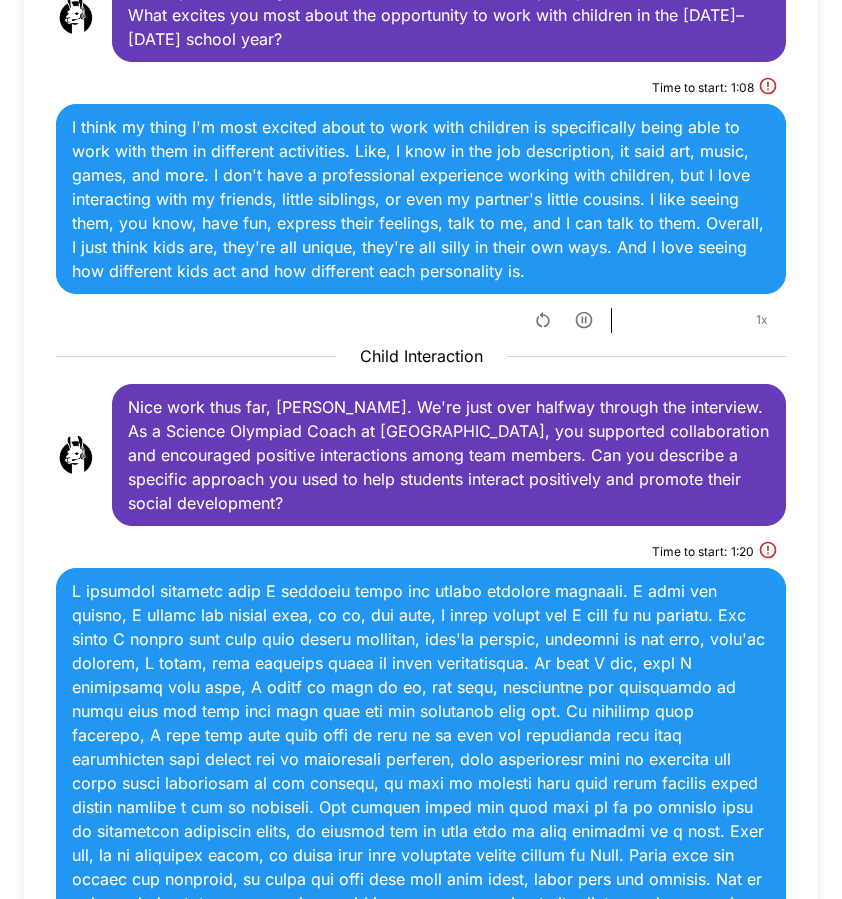 scroll, scrollTop: 1500, scrollLeft: 0, axis: vertical 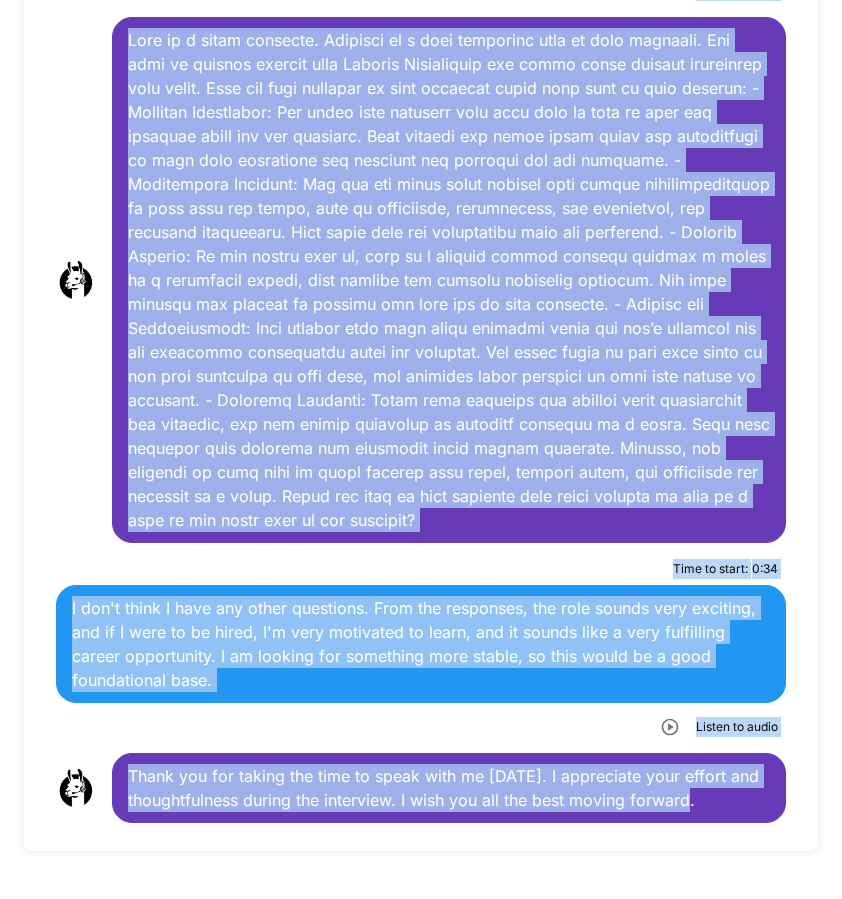 drag, startPoint x: 128, startPoint y: 347, endPoint x: 751, endPoint y: 810, distance: 776.20746 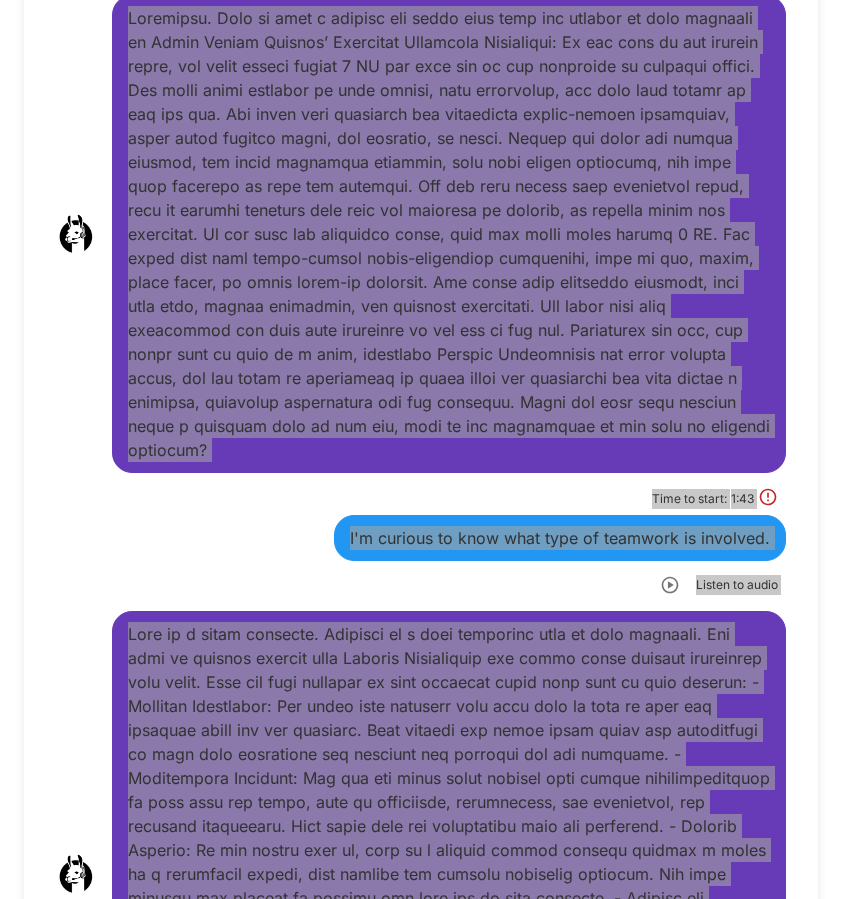scroll, scrollTop: 4336, scrollLeft: 0, axis: vertical 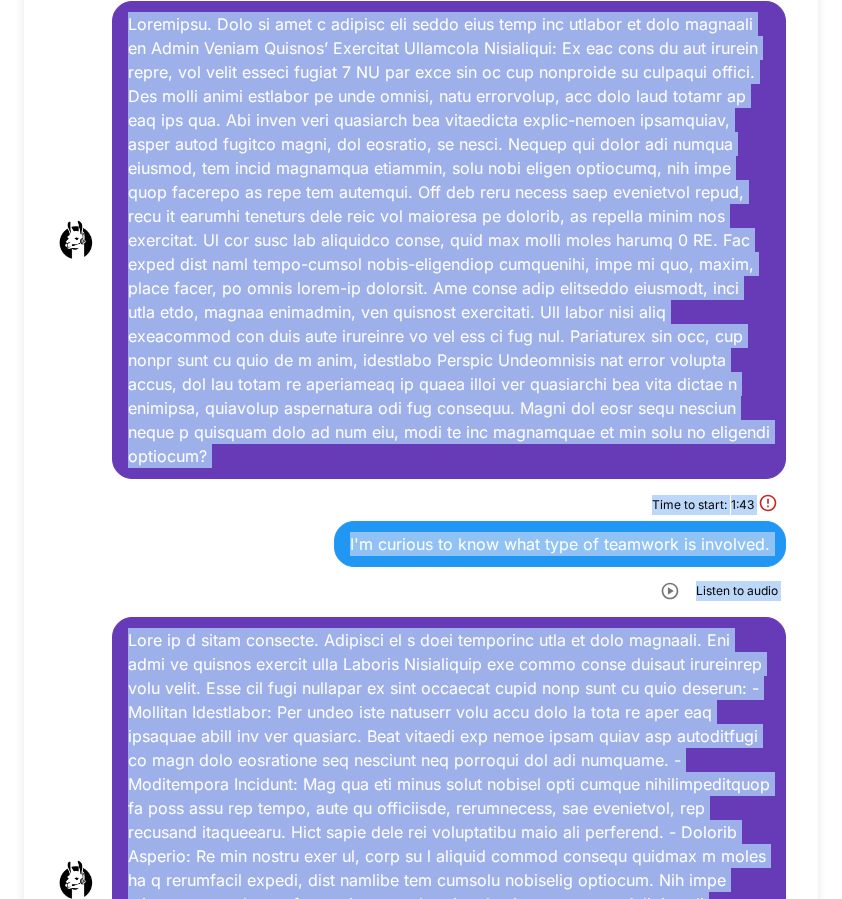 click on "Time to start : 1 : 43 I'm curious to know what type of teamwork is involved. Listen to audio" at bounding box center (421, 548) 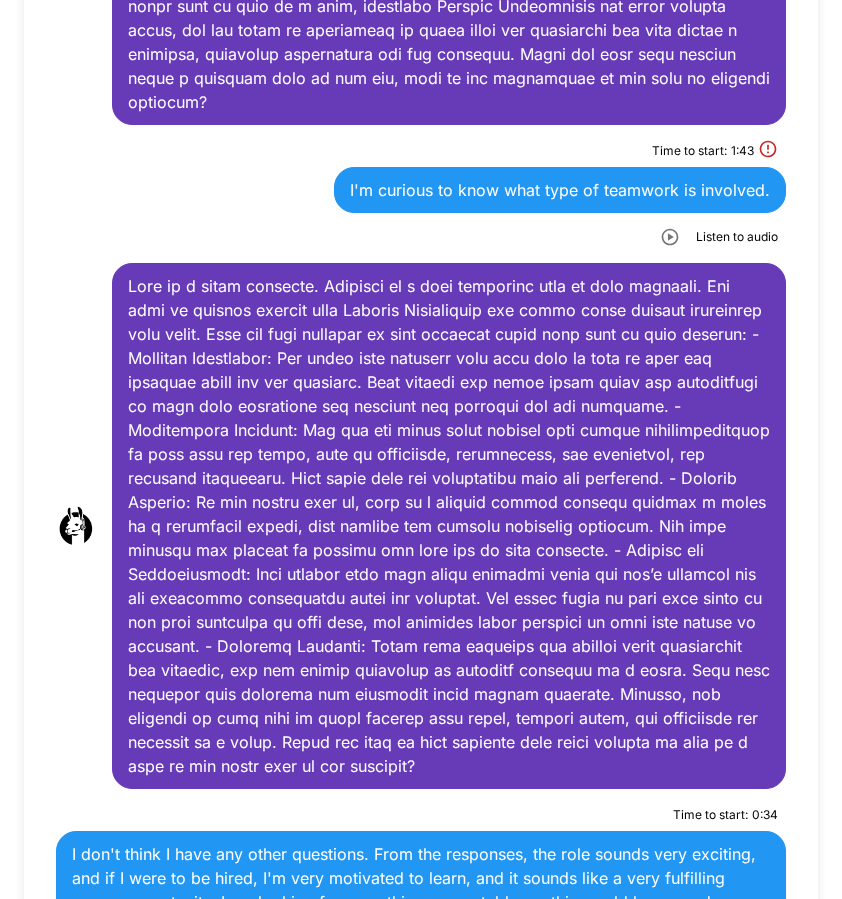 scroll, scrollTop: 4736, scrollLeft: 0, axis: vertical 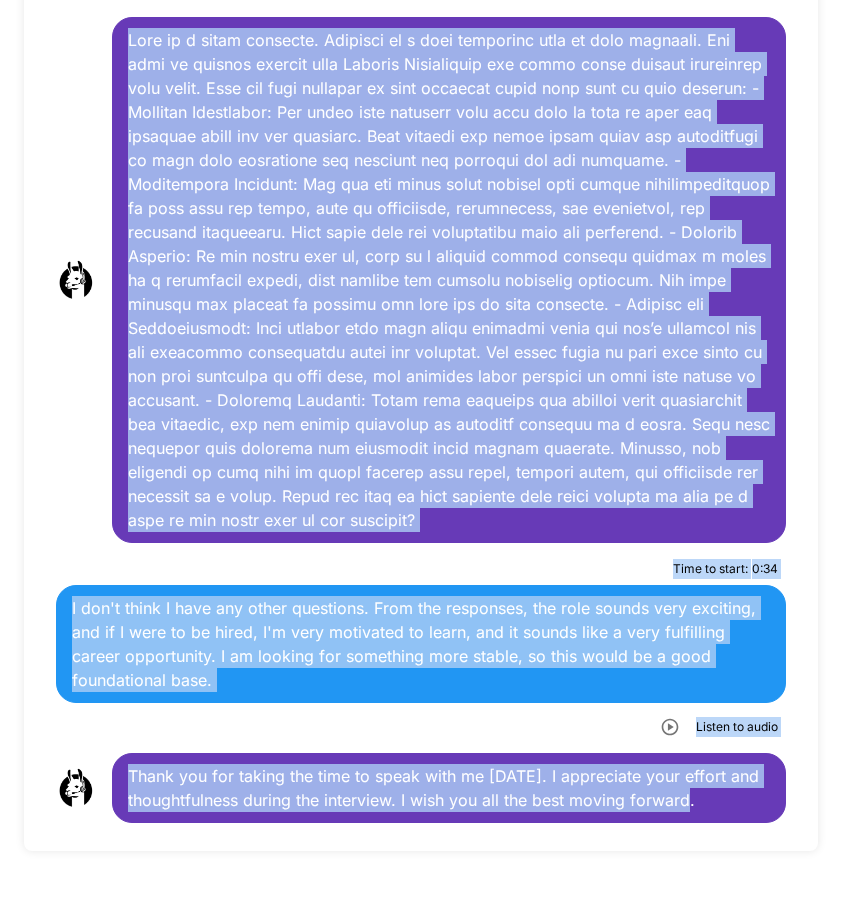 drag, startPoint x: 130, startPoint y: 190, endPoint x: 710, endPoint y: 750, distance: 806.22577 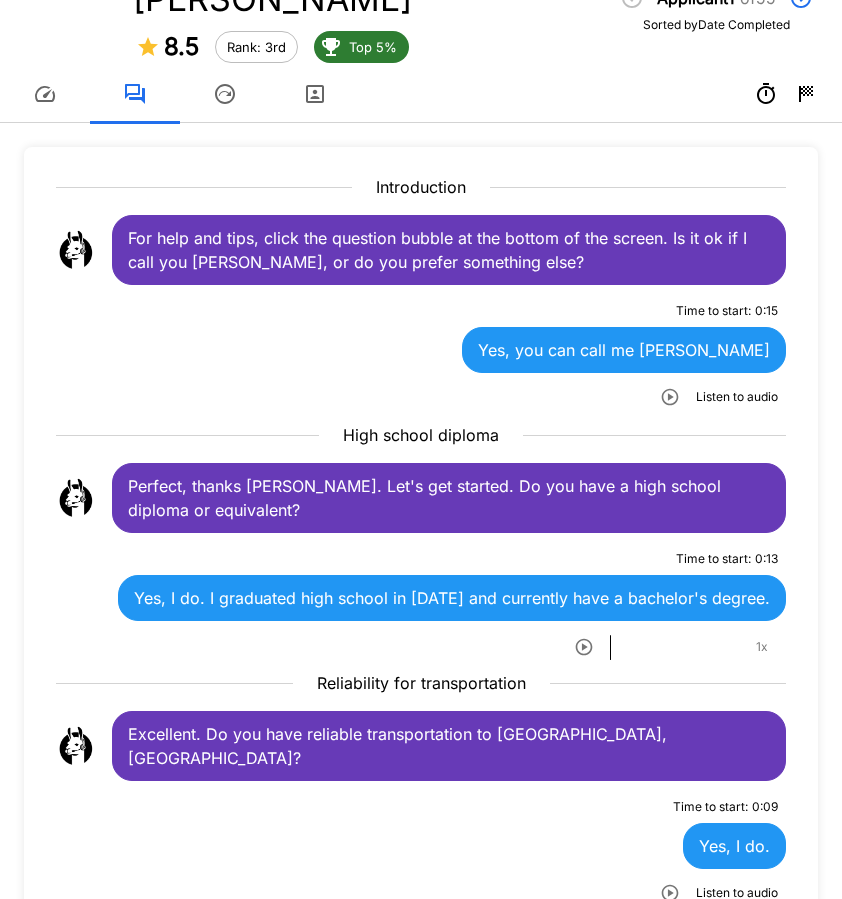 scroll, scrollTop: 0, scrollLeft: 0, axis: both 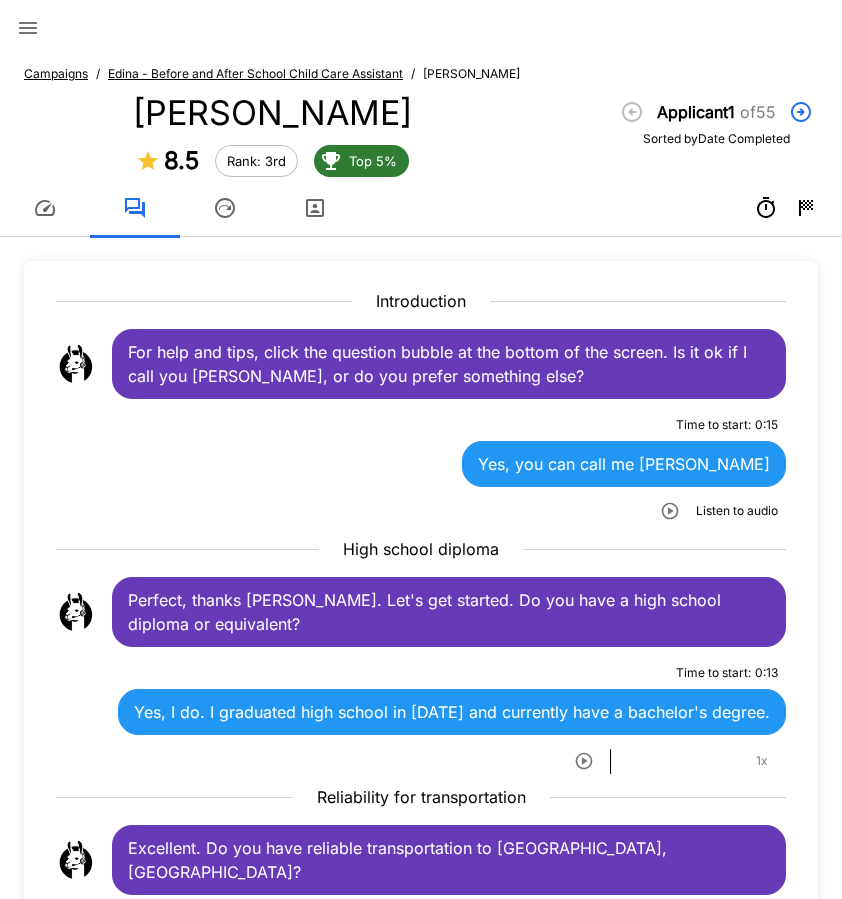 click on "Campaigns" at bounding box center (56, 73) 